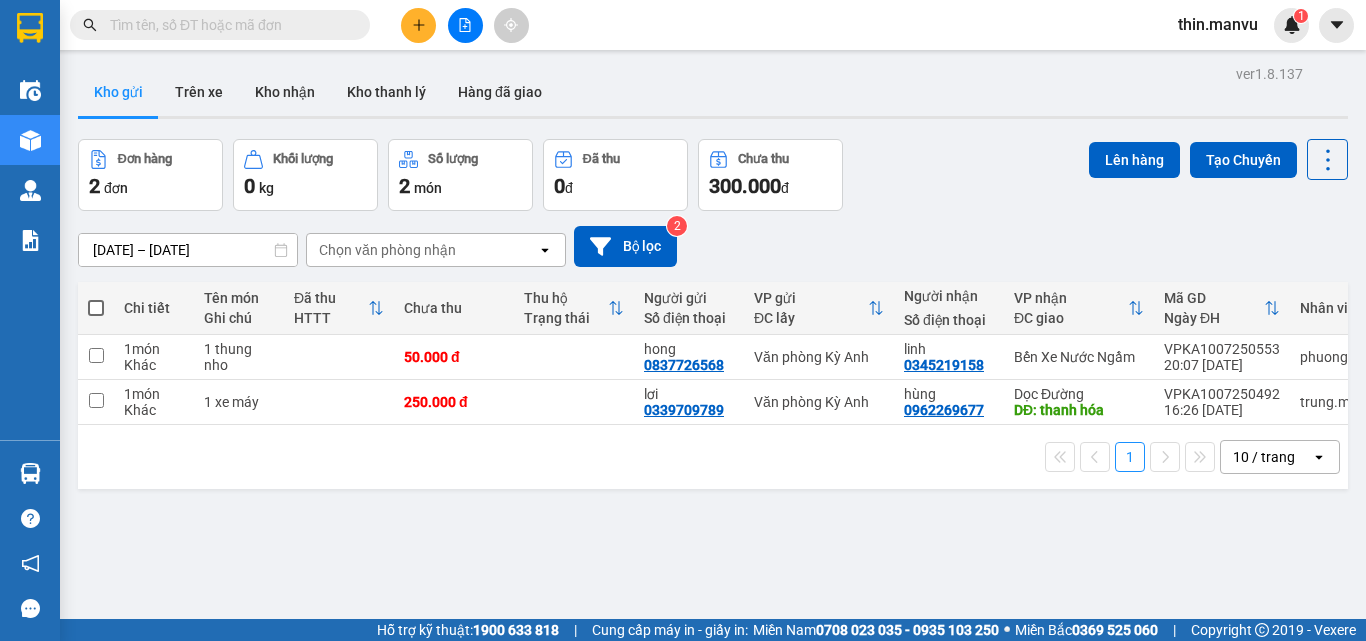 scroll, scrollTop: 0, scrollLeft: 0, axis: both 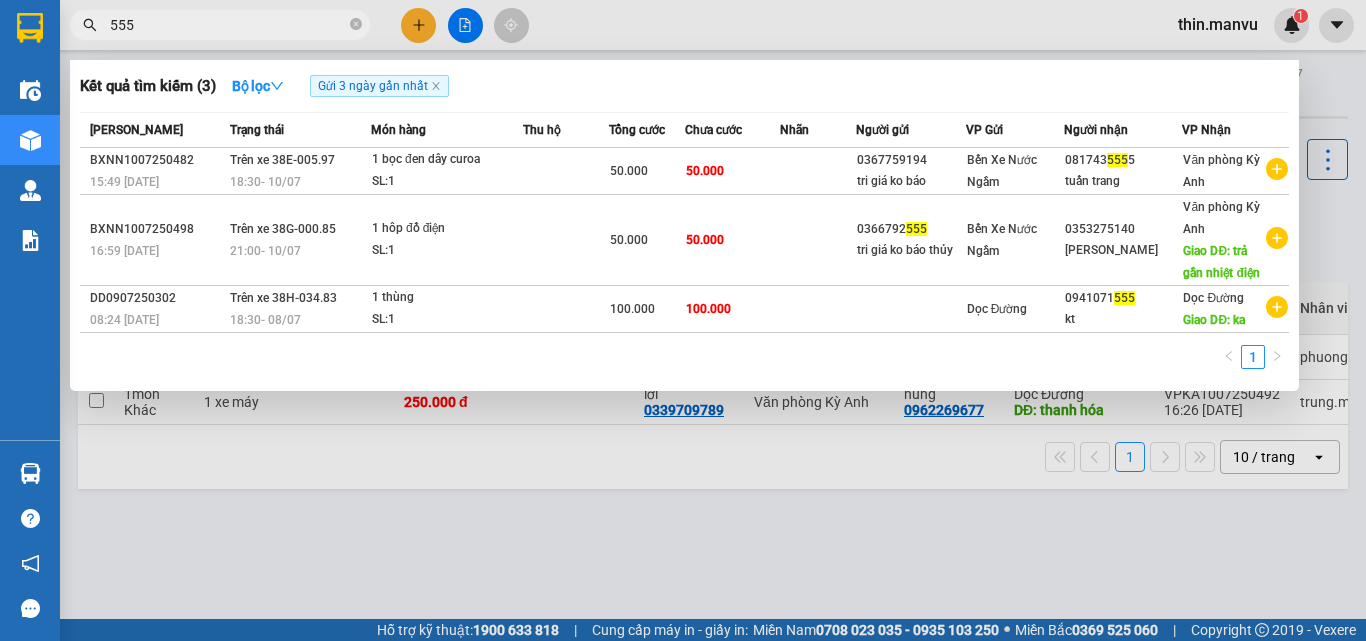 type on "5555" 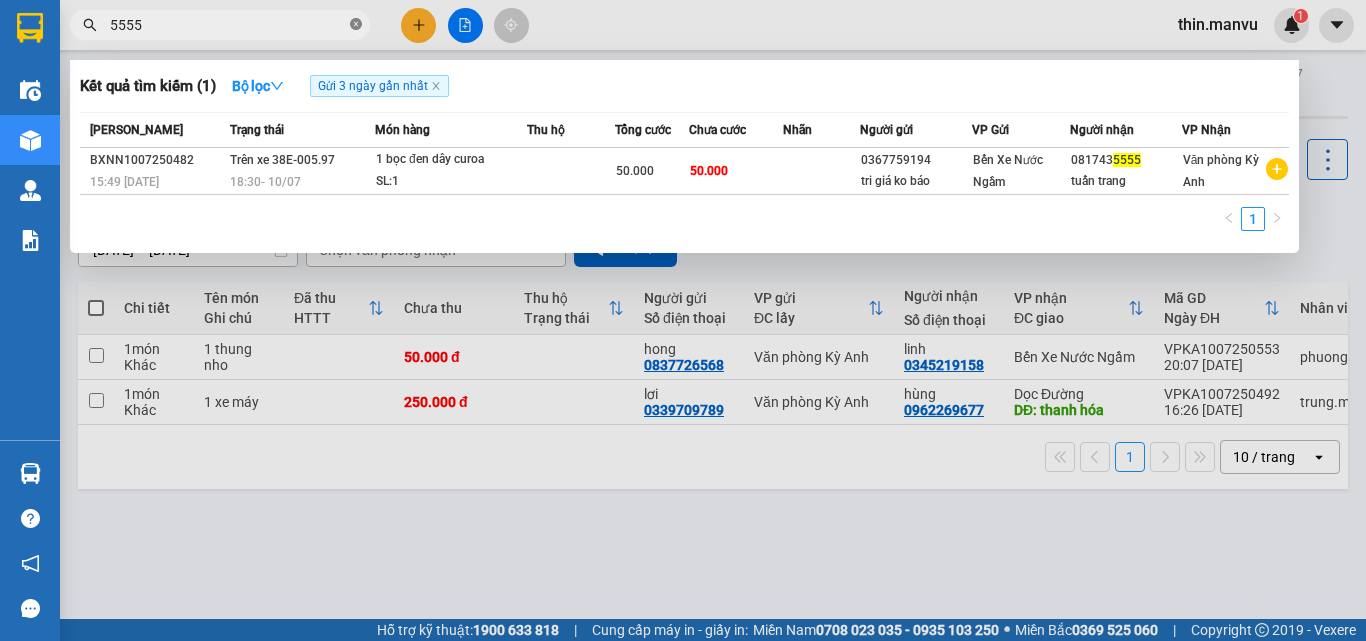 click 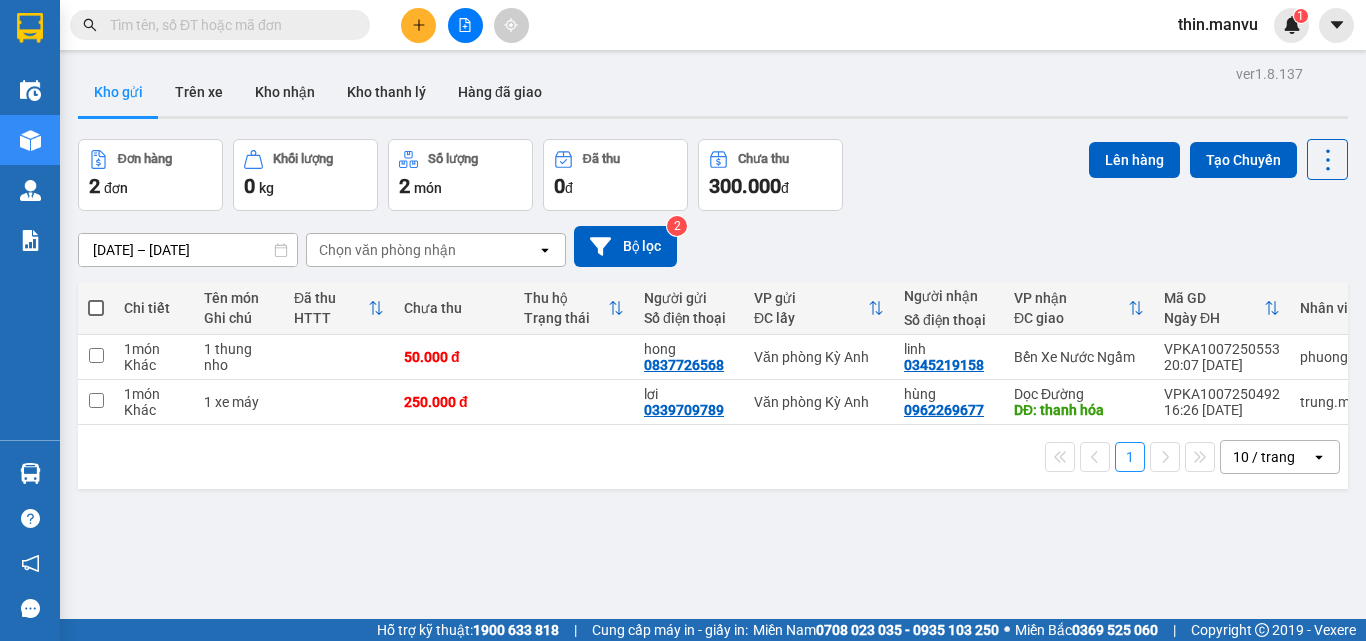 click at bounding box center [228, 25] 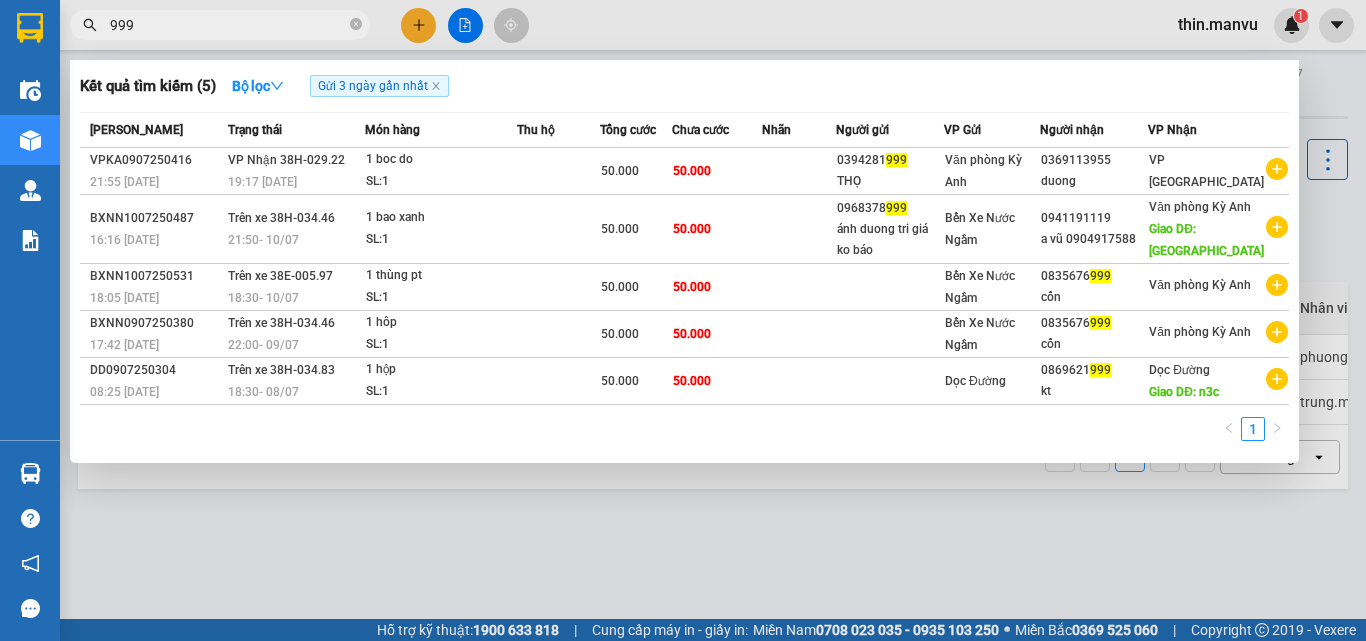 type on "999" 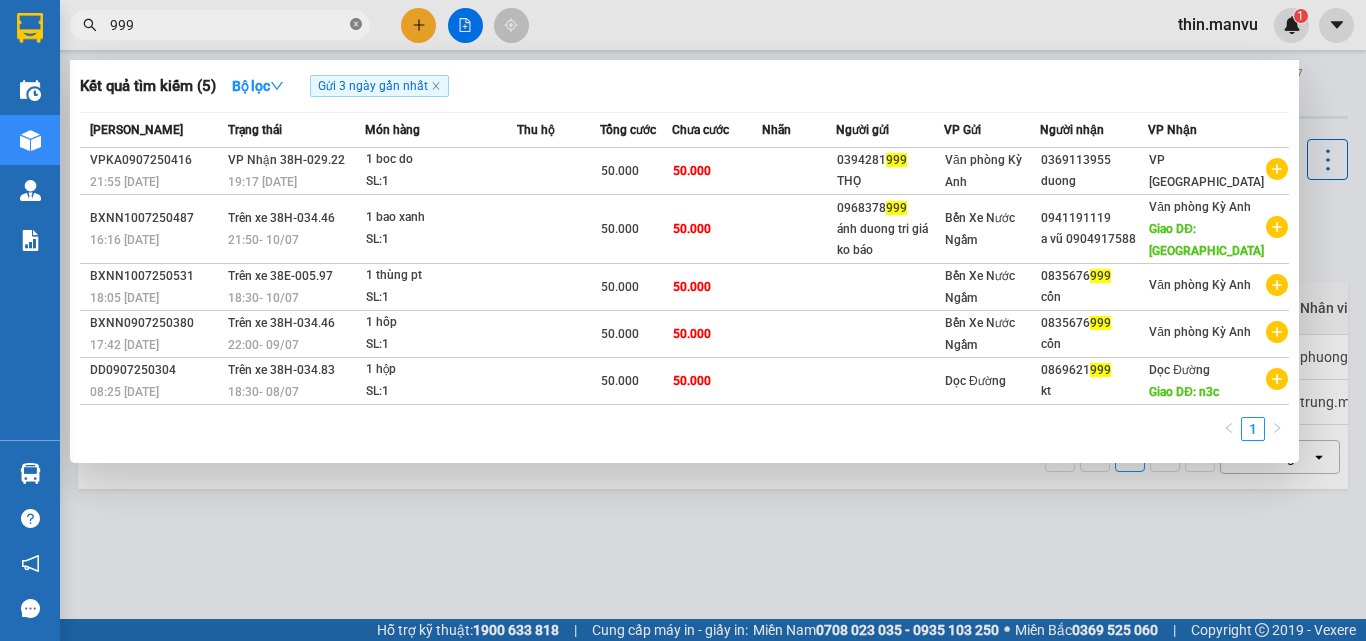 click 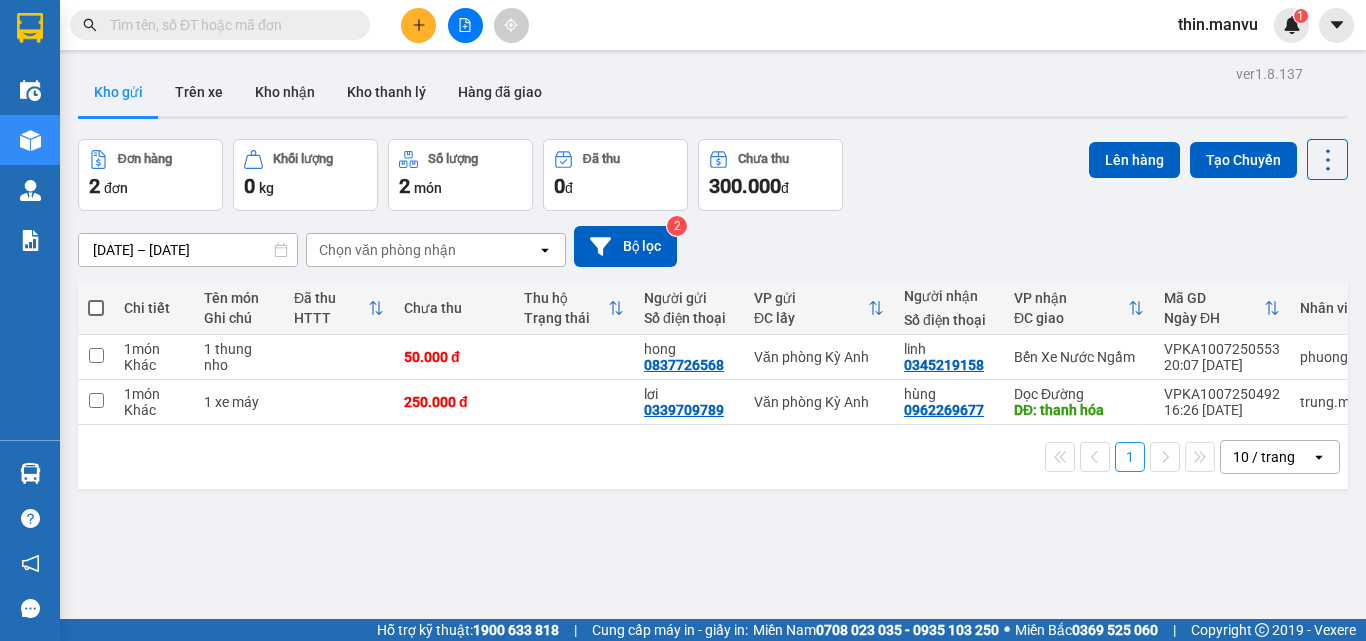click at bounding box center [228, 25] 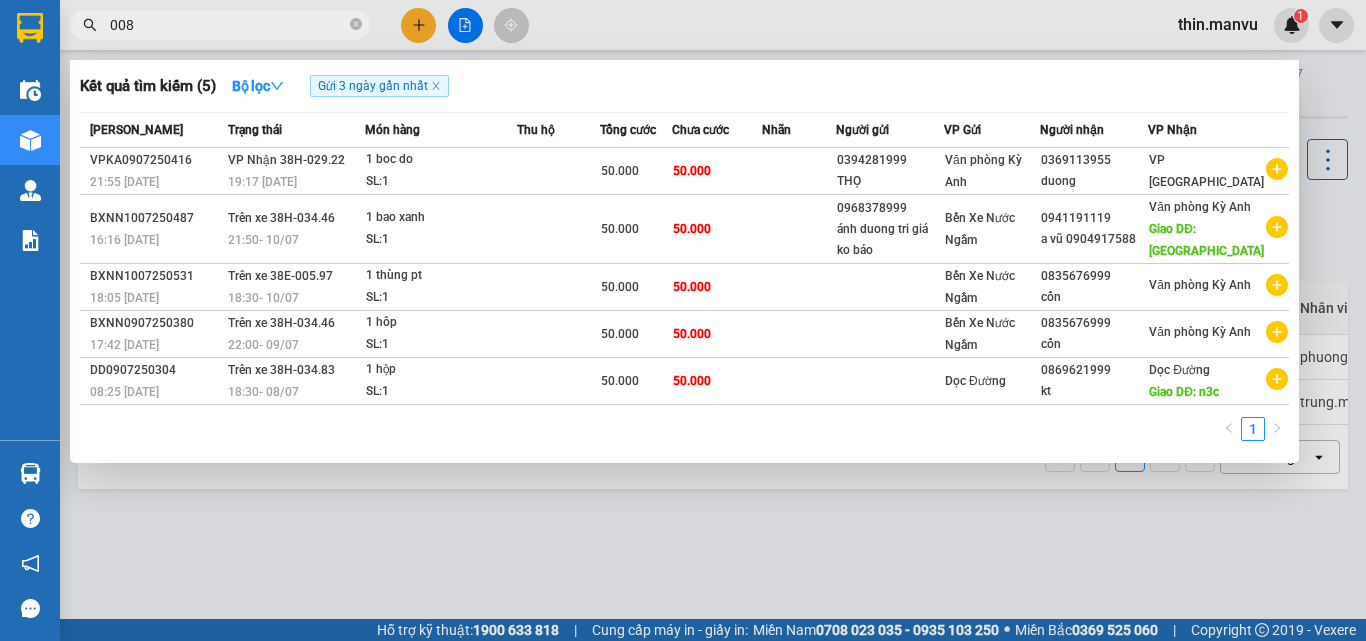 type on "0083" 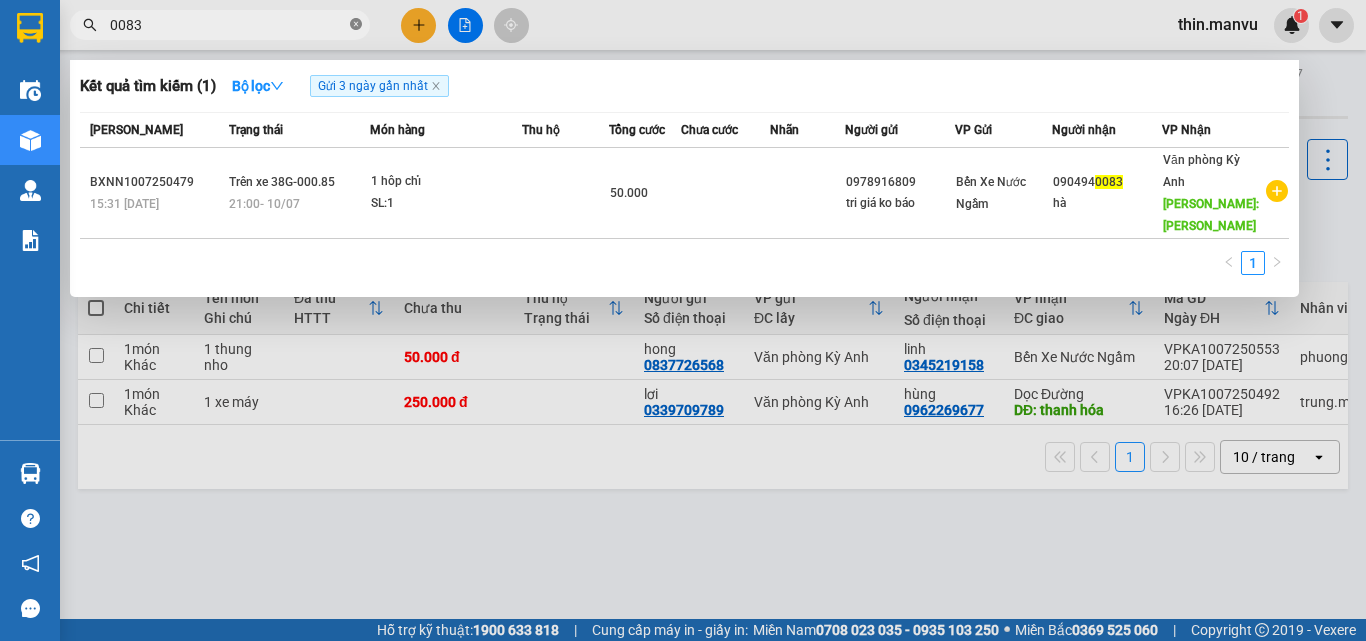 click 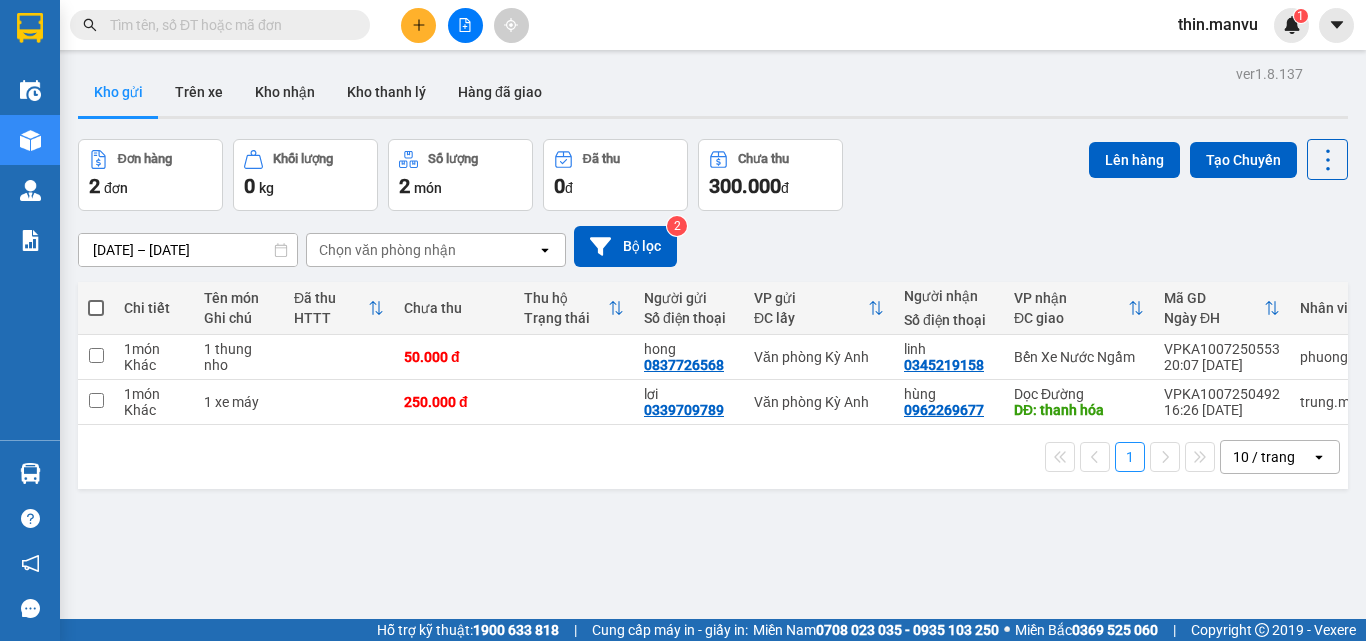 click at bounding box center (228, 25) 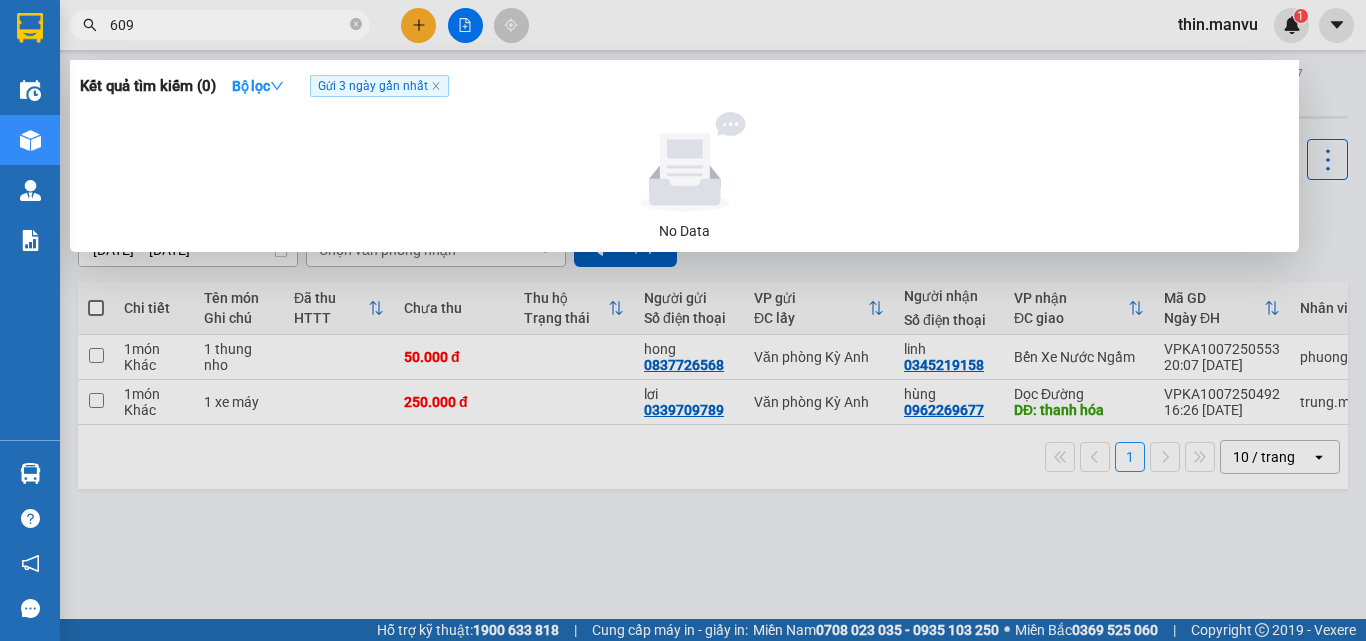type on "609" 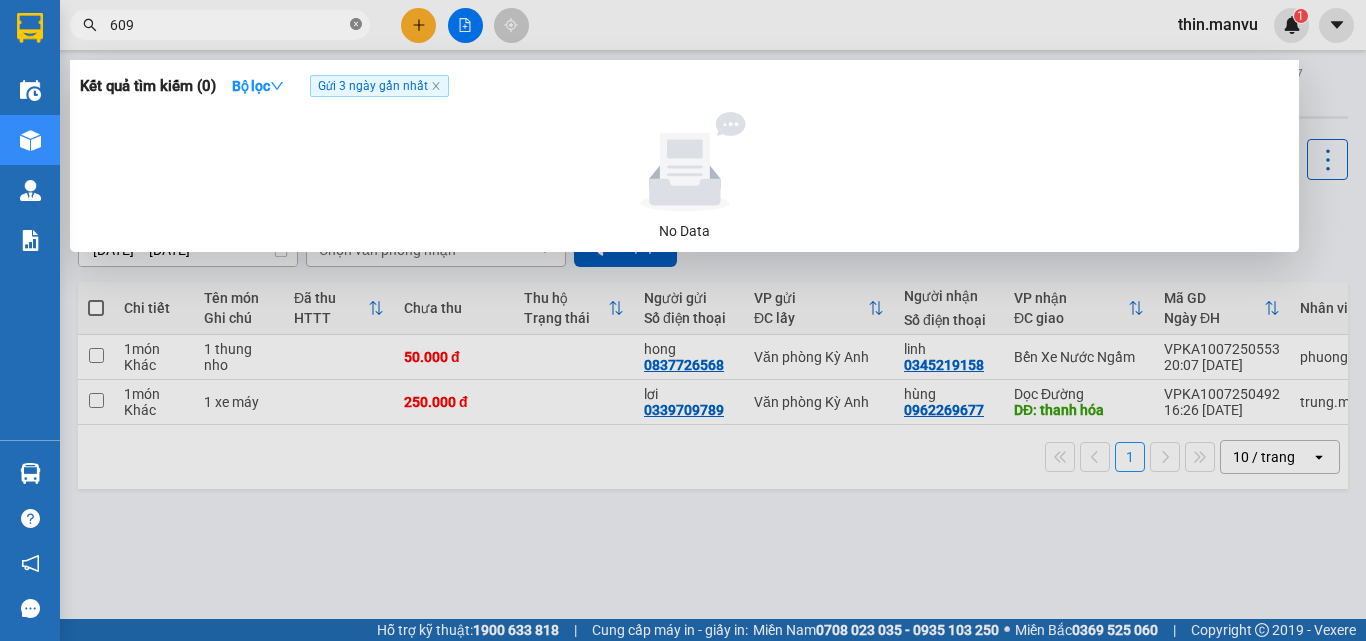 click 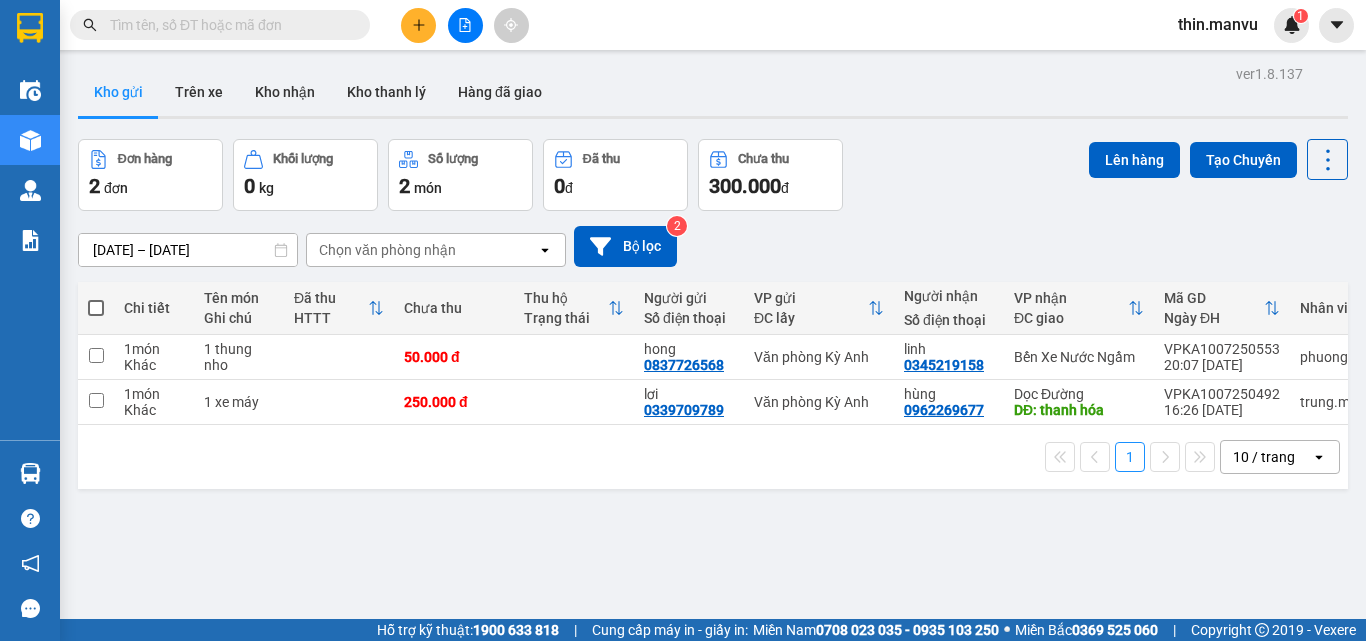 click at bounding box center [228, 25] 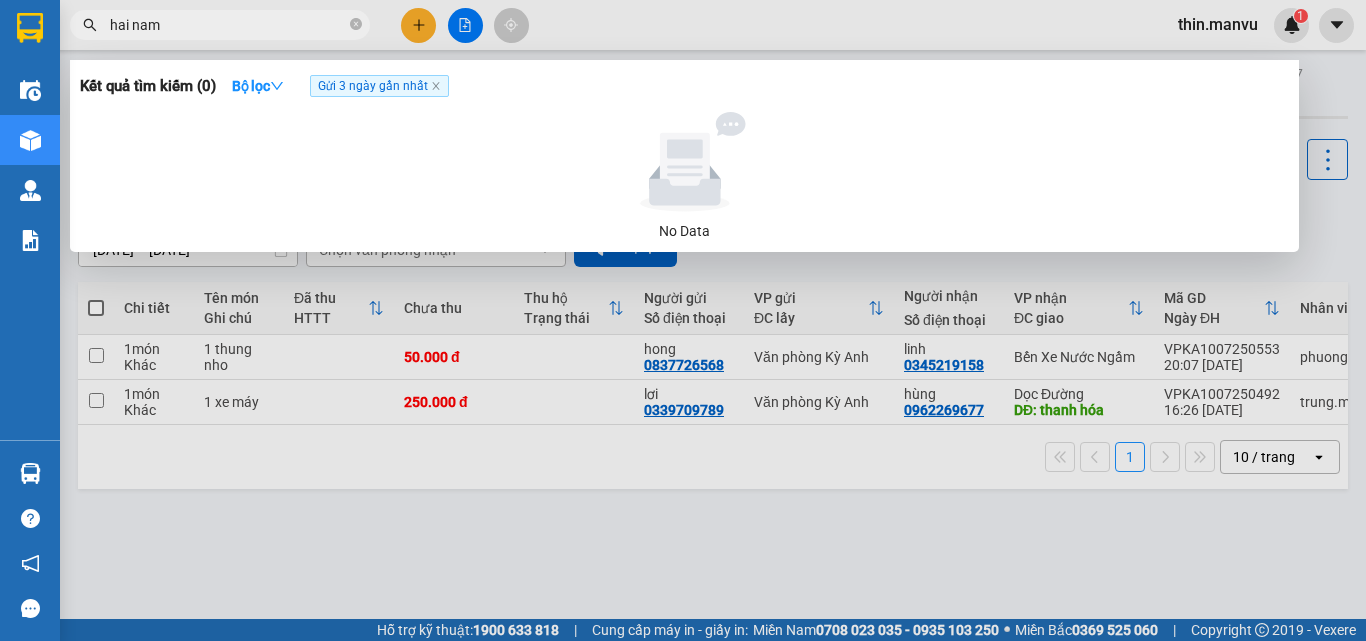 type on "hai nam" 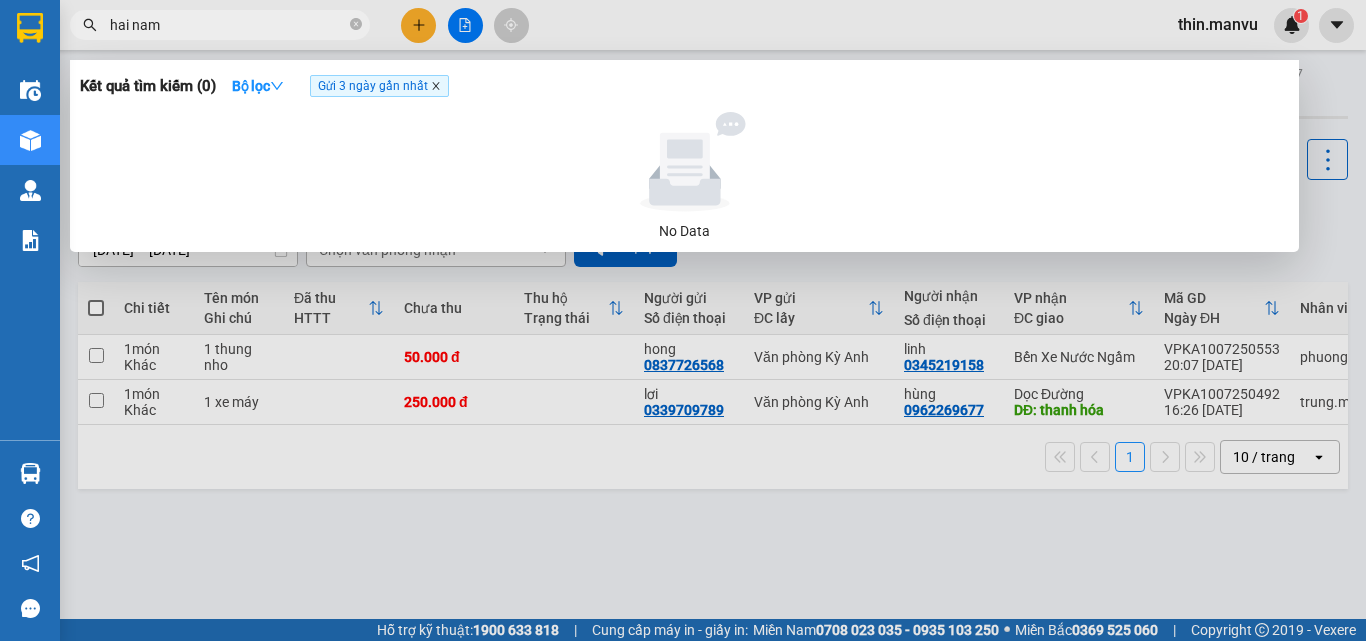 click 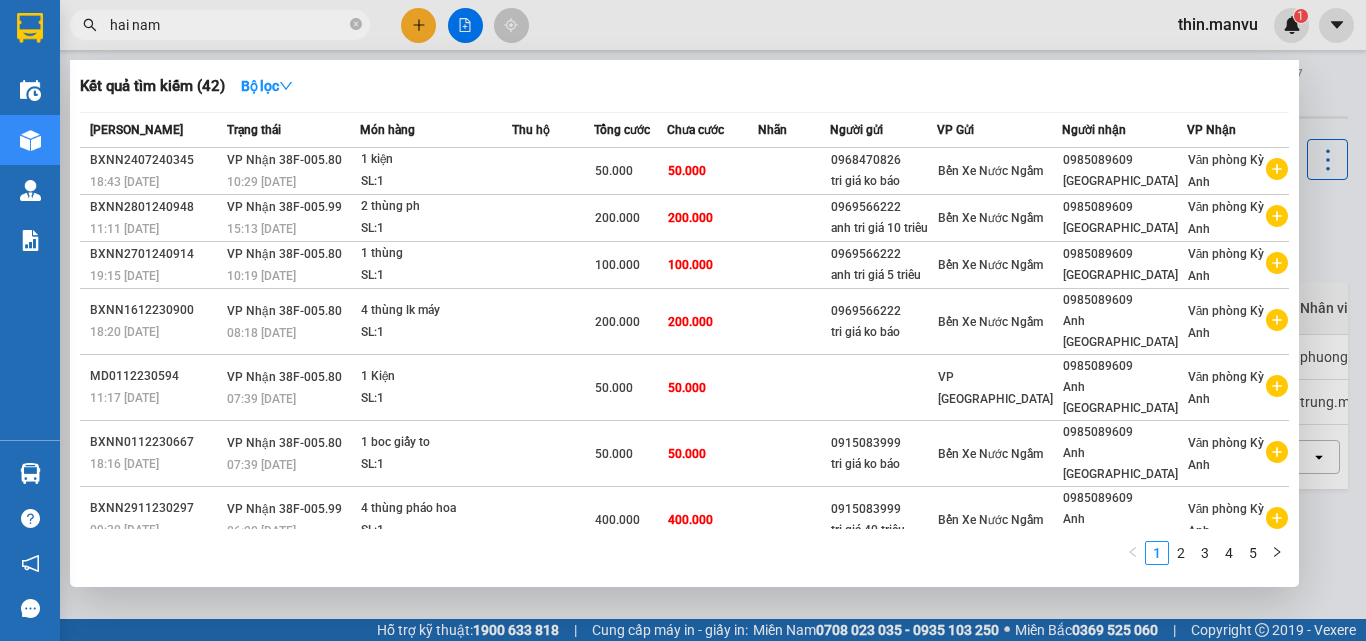 drag, startPoint x: 356, startPoint y: 24, endPoint x: 325, endPoint y: 29, distance: 31.400637 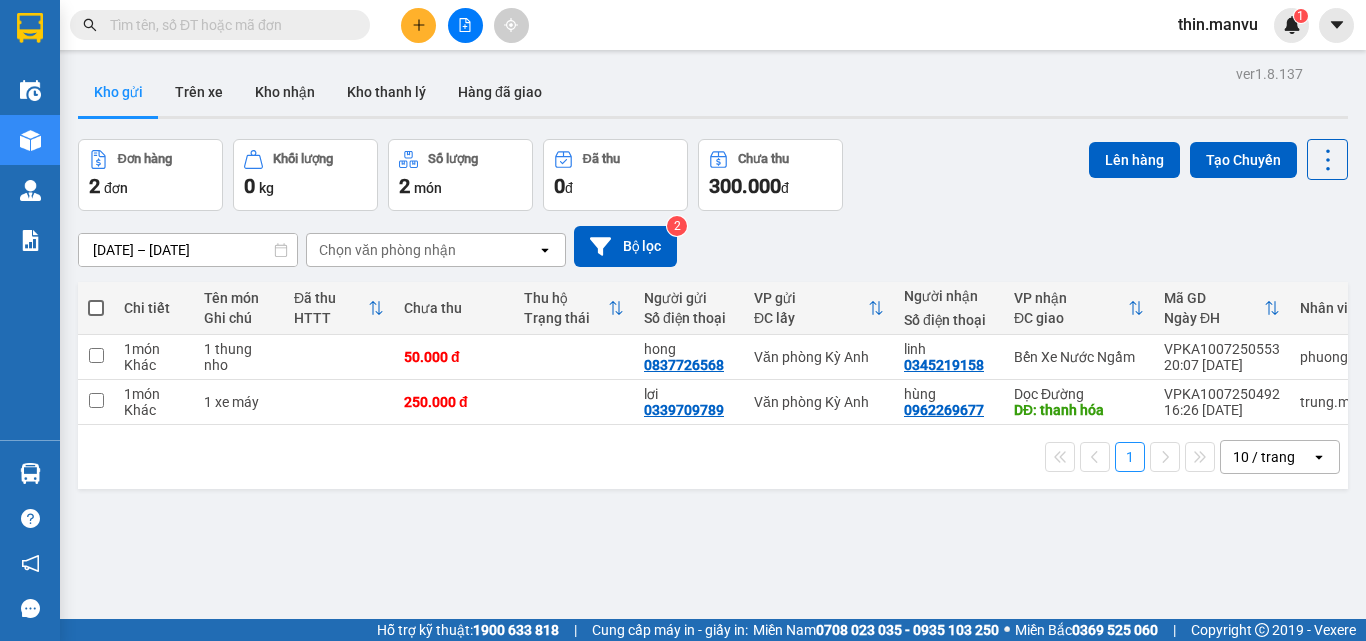 click at bounding box center (228, 25) 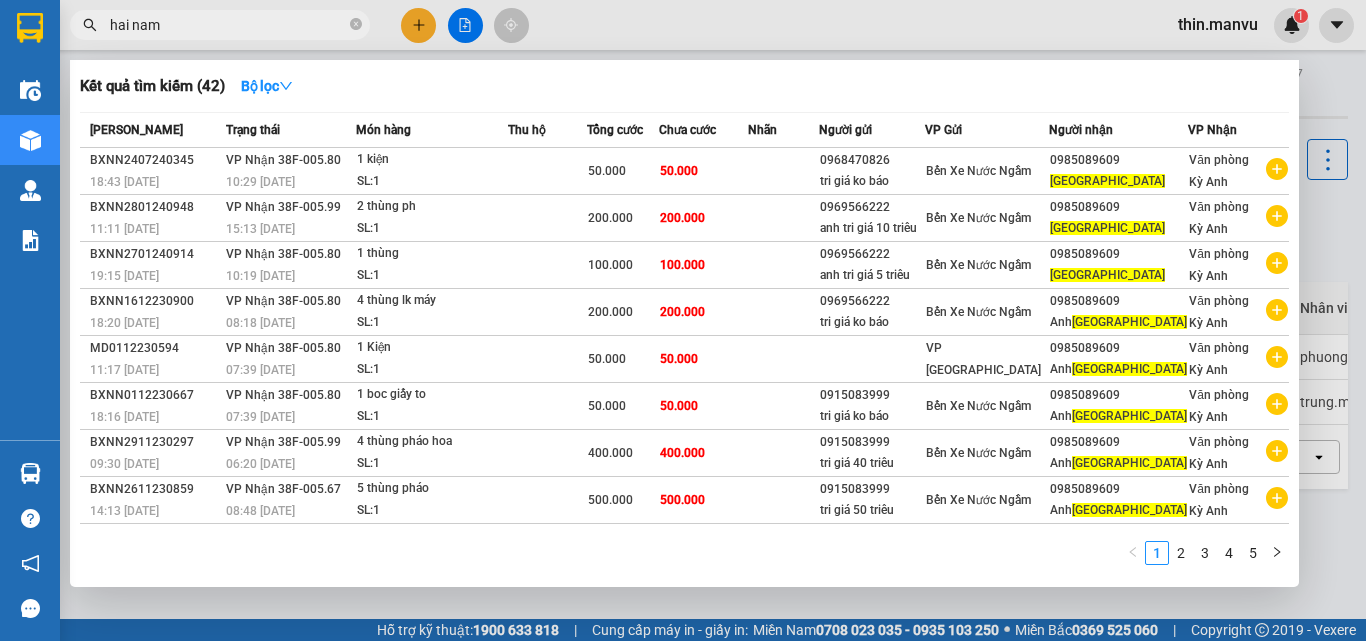 type on "hai nam" 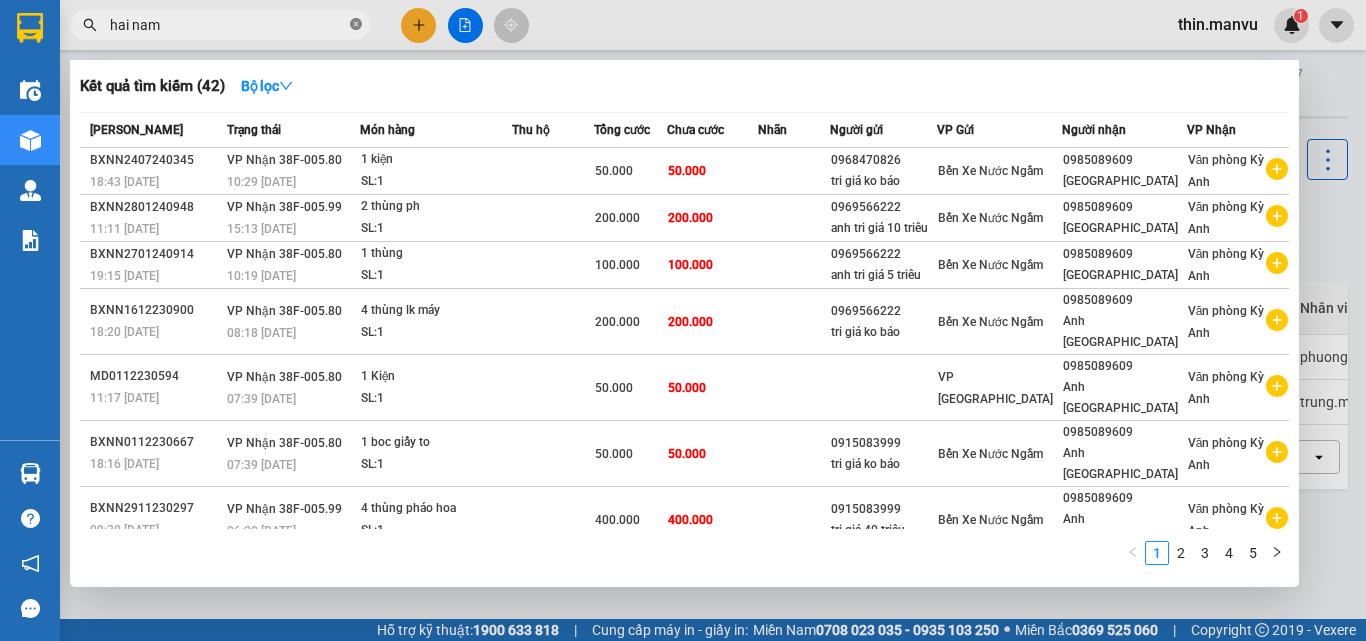 click 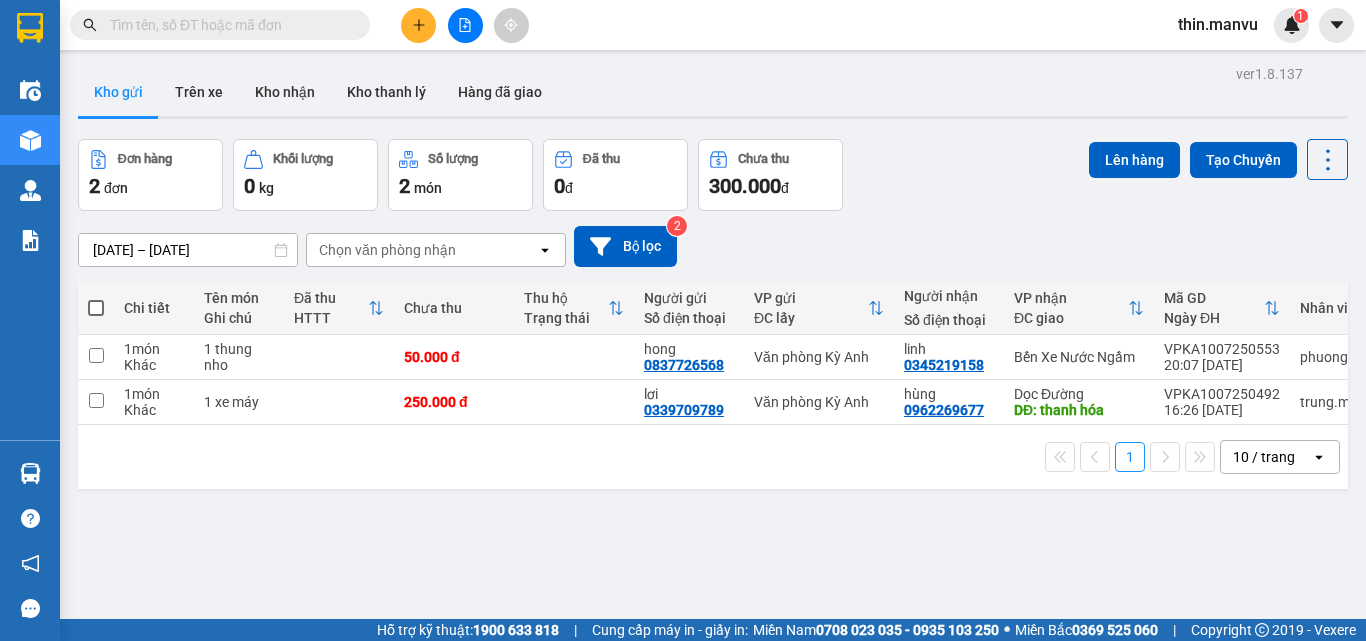 click at bounding box center (418, 25) 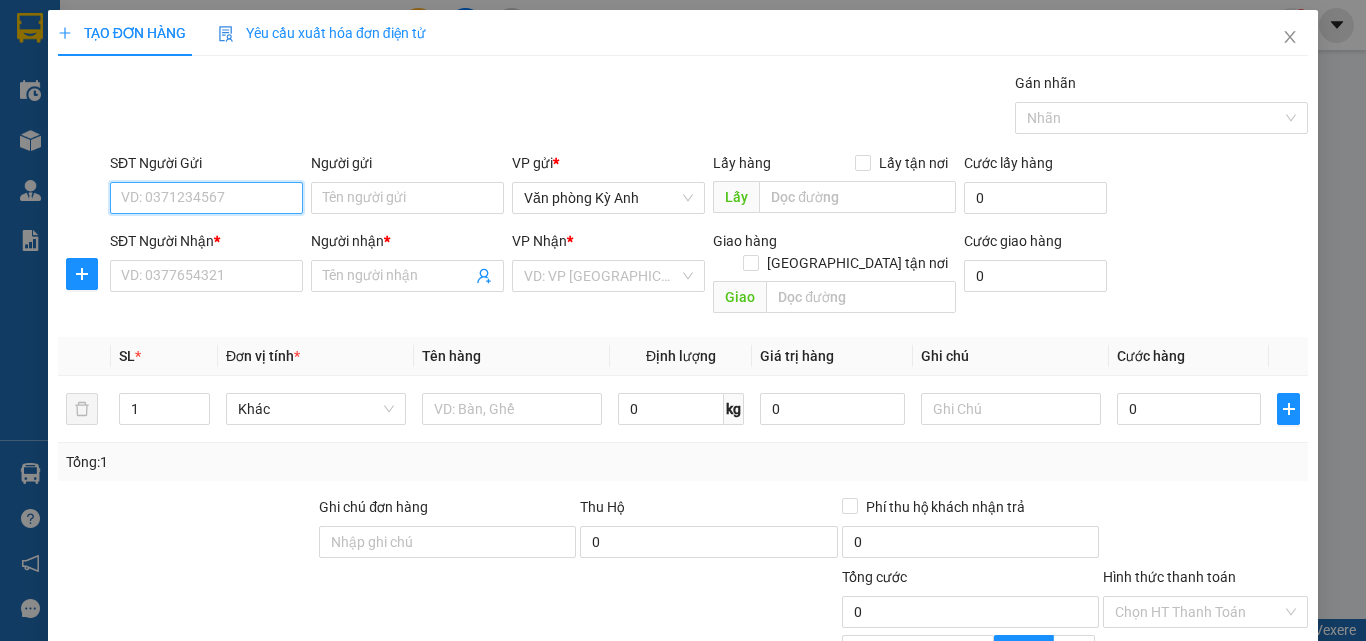 click on "SĐT Người Gửi" at bounding box center (206, 198) 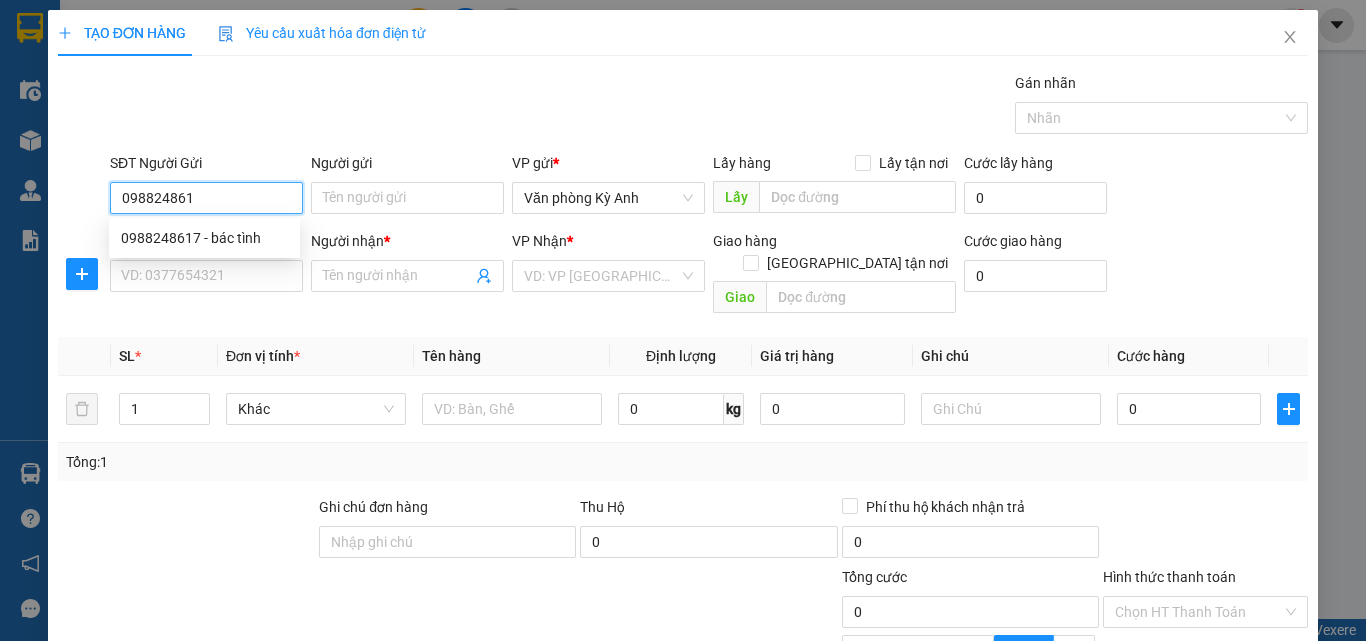type on "0988248617" 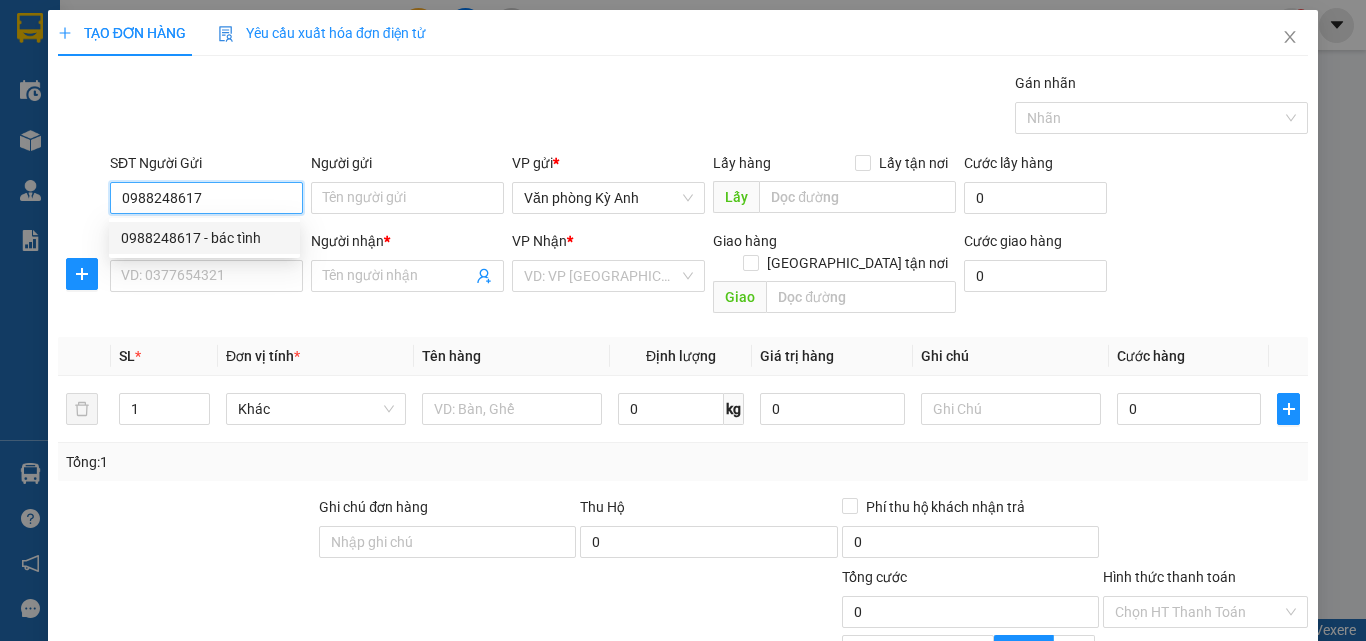click on "0988248617 - bác tình" at bounding box center [204, 238] 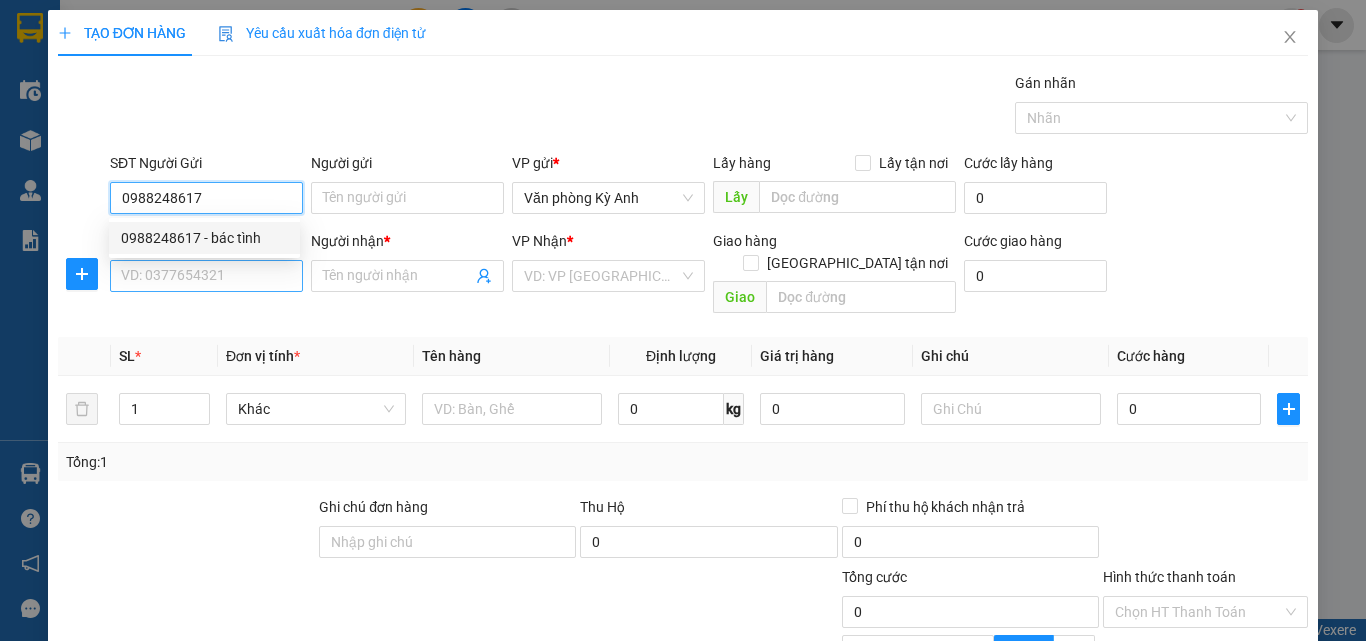 type on "bác tình" 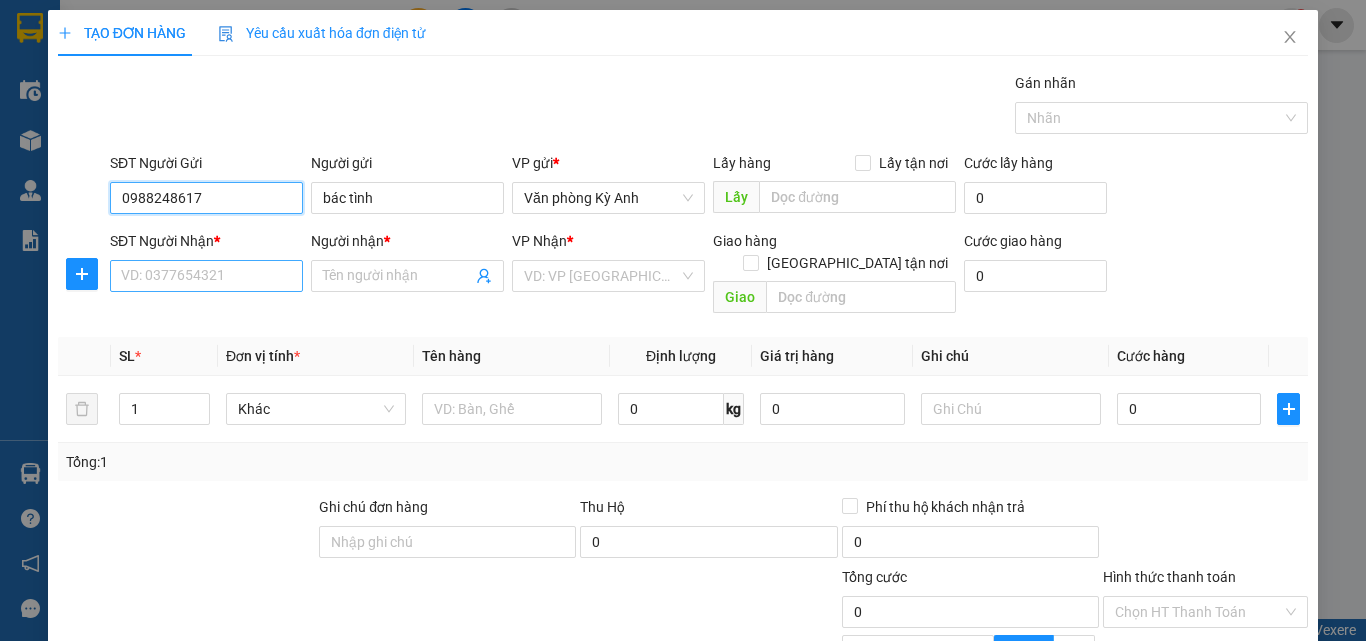 type on "0988248617" 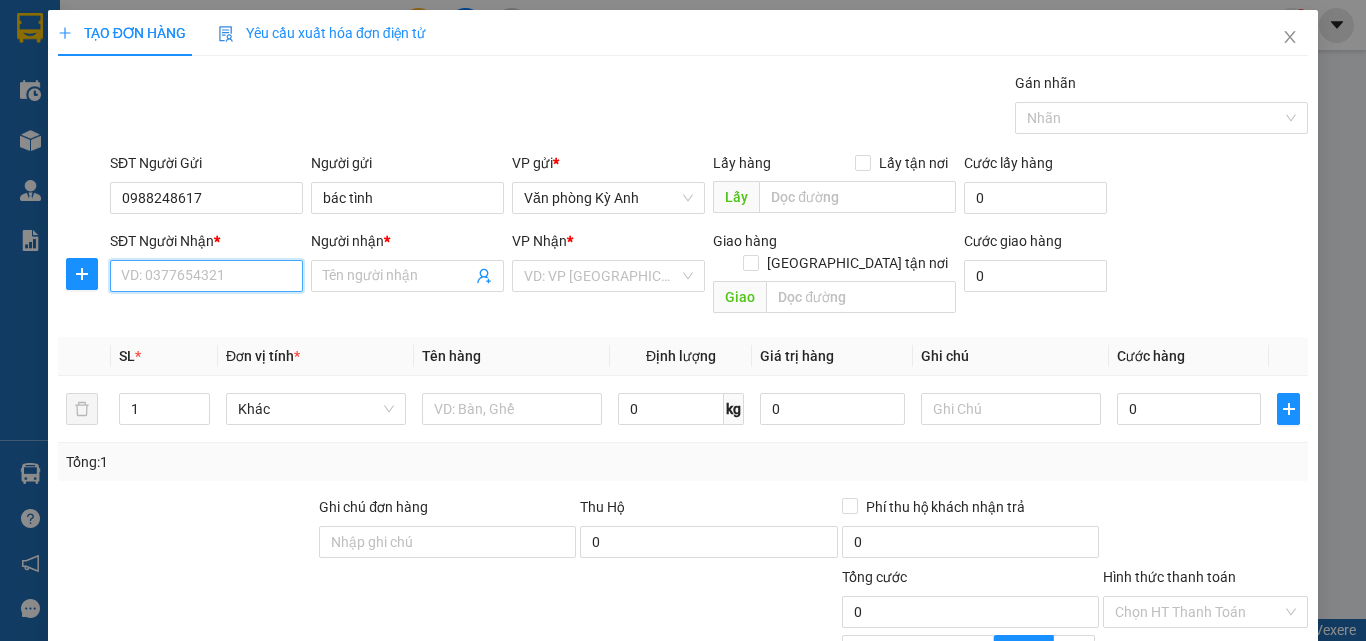 click on "SĐT Người Nhận  *" at bounding box center [206, 276] 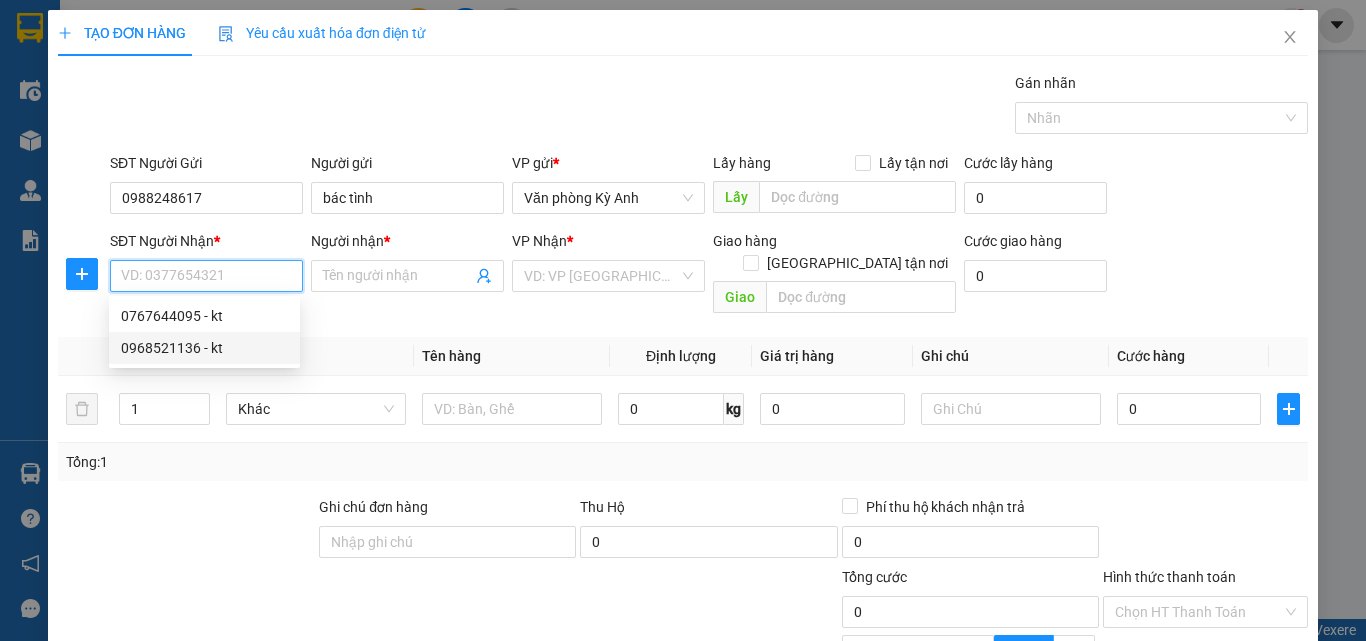 click on "0968521136 - kt" at bounding box center [204, 348] 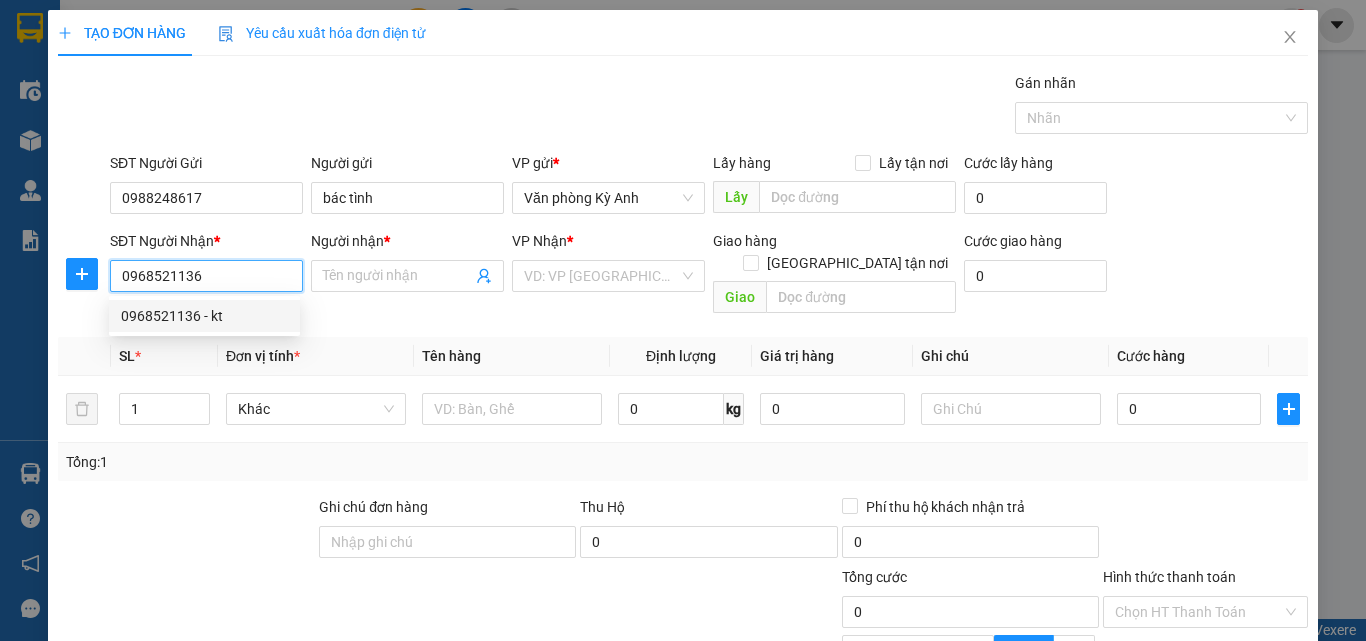 type on "kt" 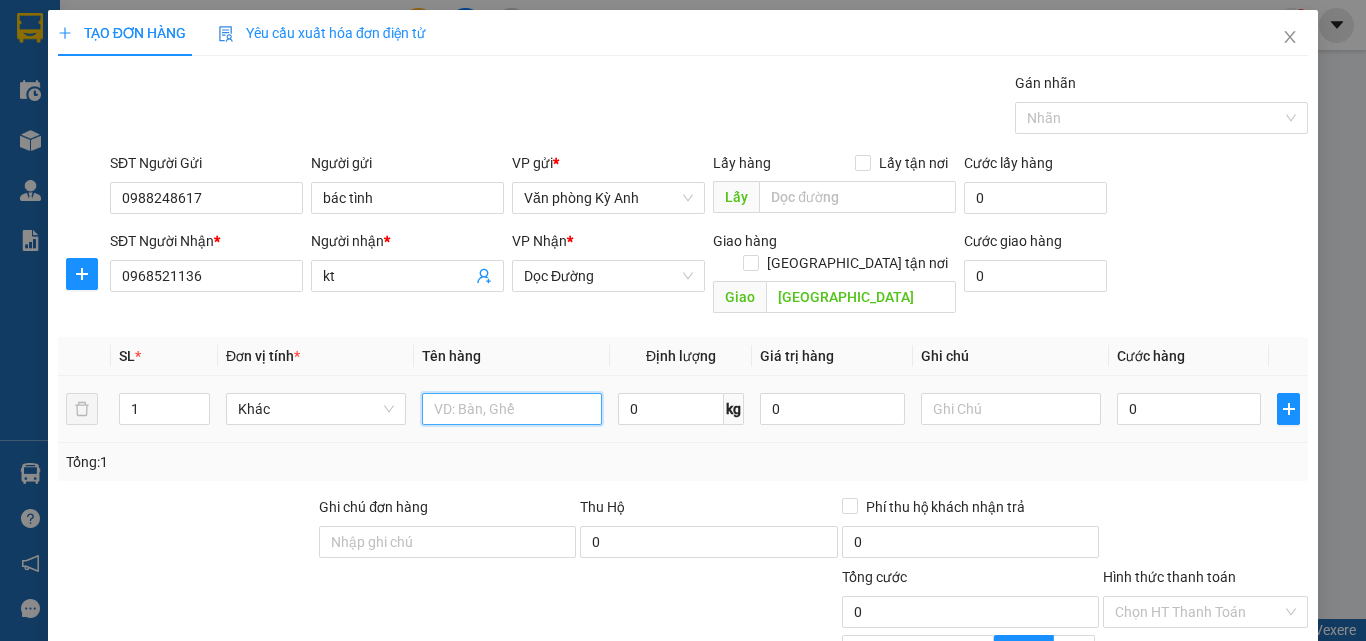 click at bounding box center (512, 409) 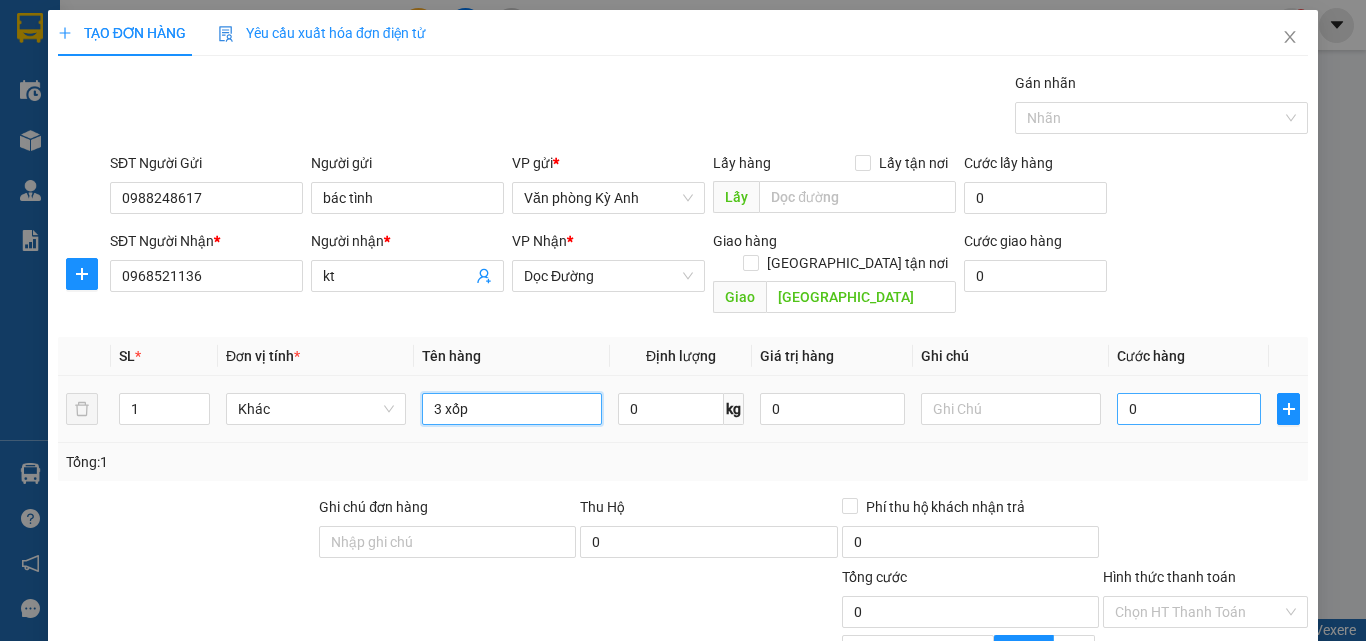 type on "3 xốp" 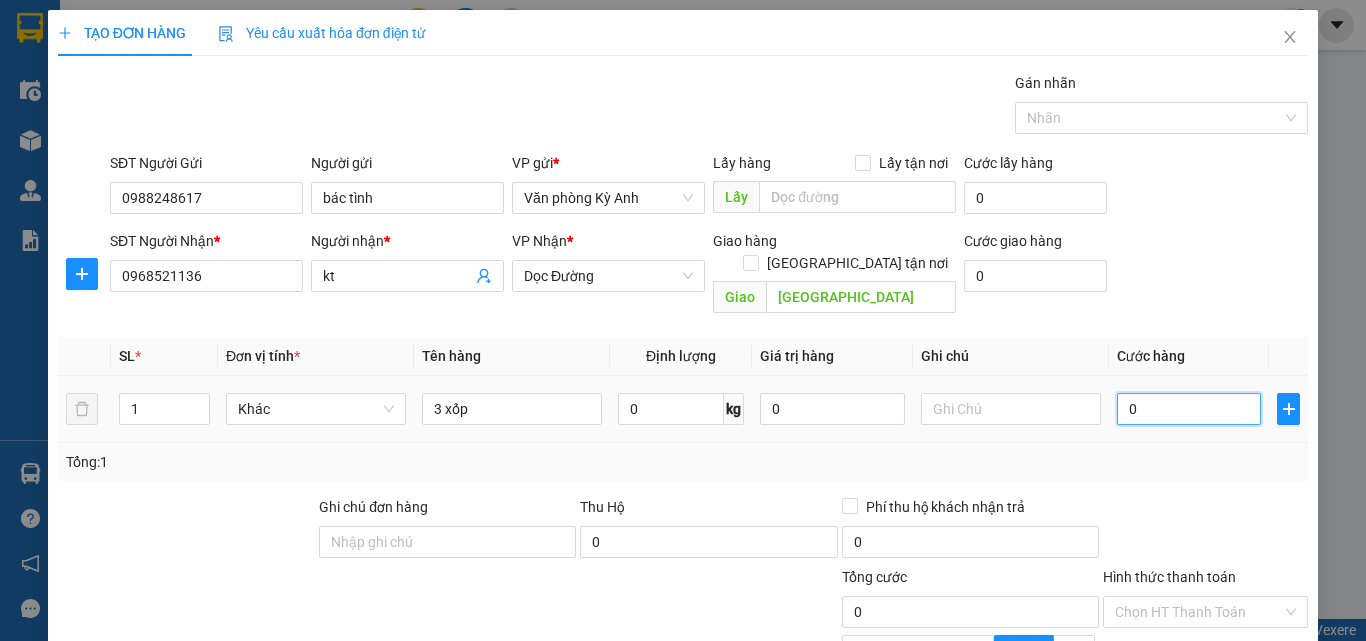 click on "0" at bounding box center (1189, 409) 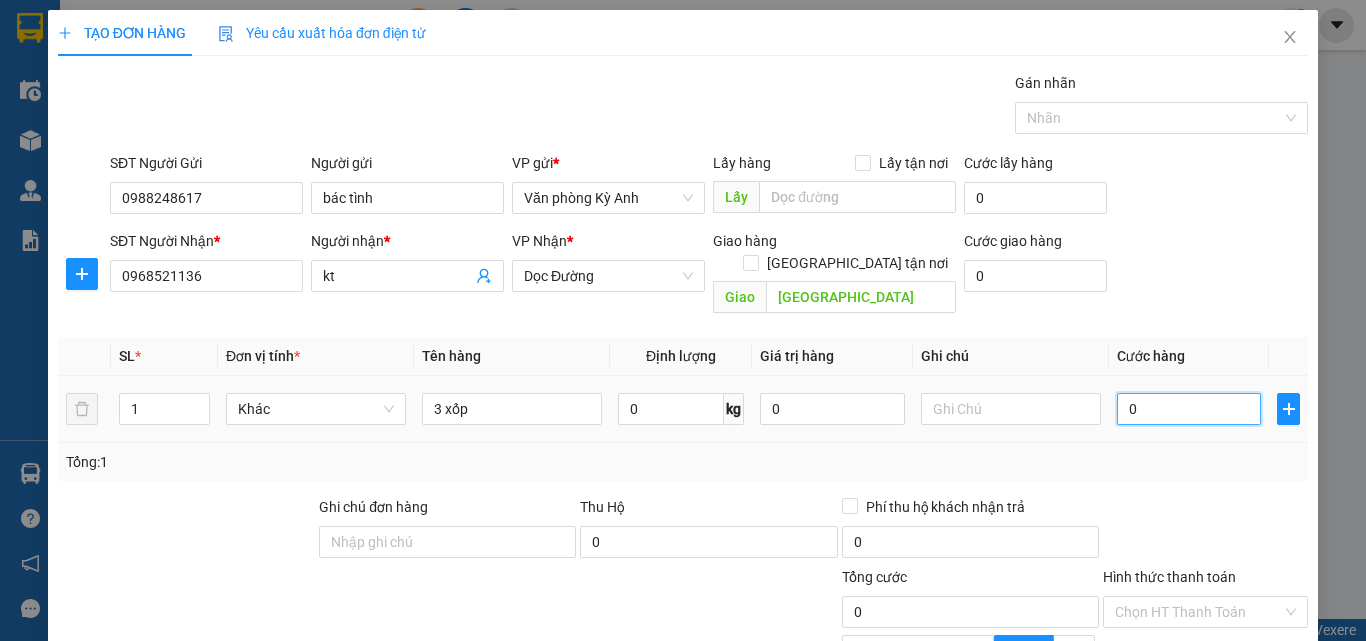 type on "2" 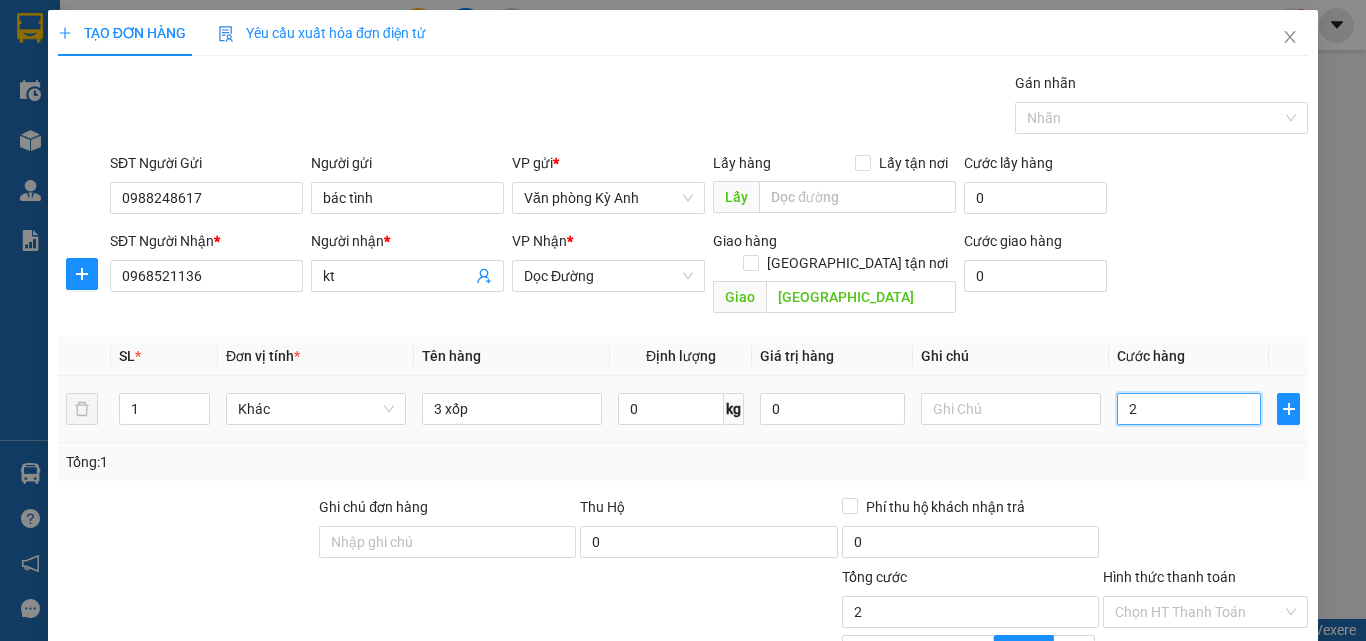 type on "21" 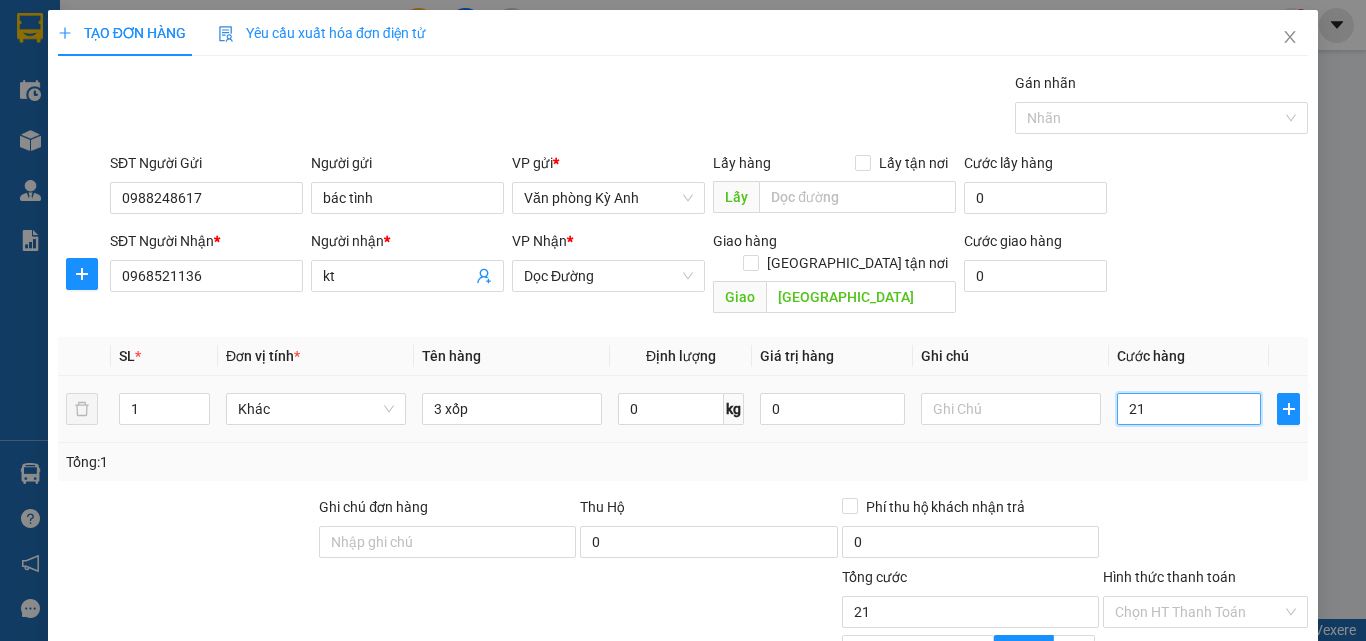 type on "210" 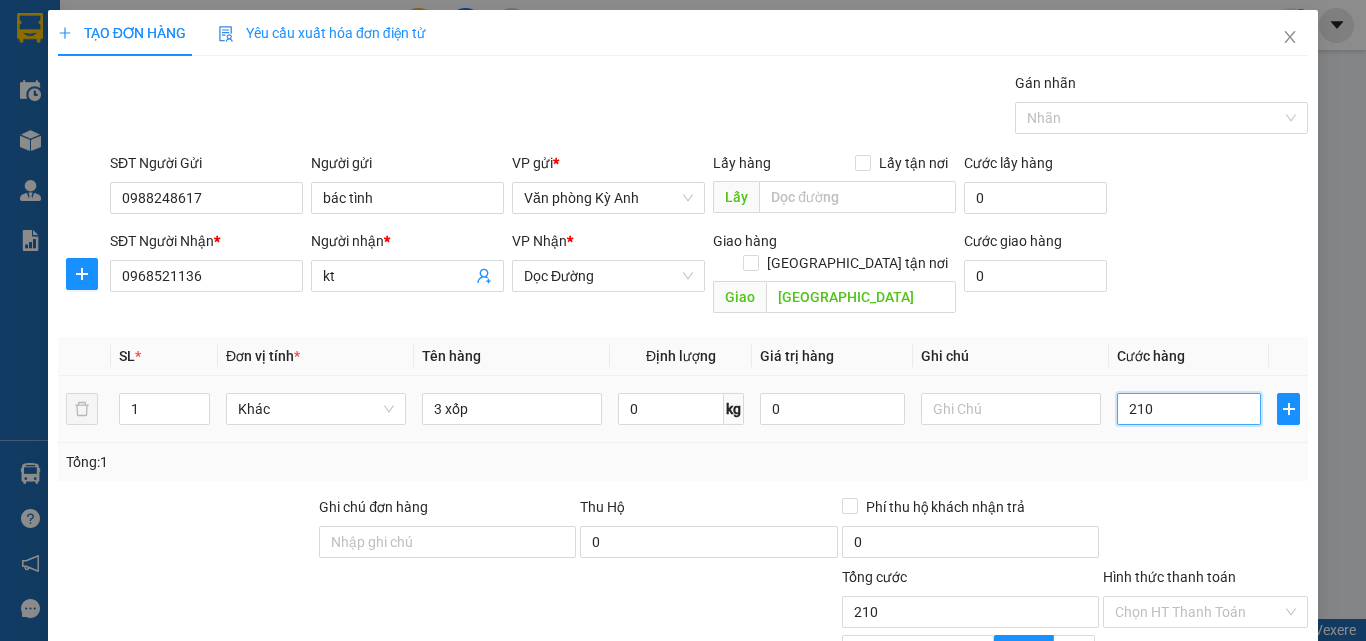 type on "2.100" 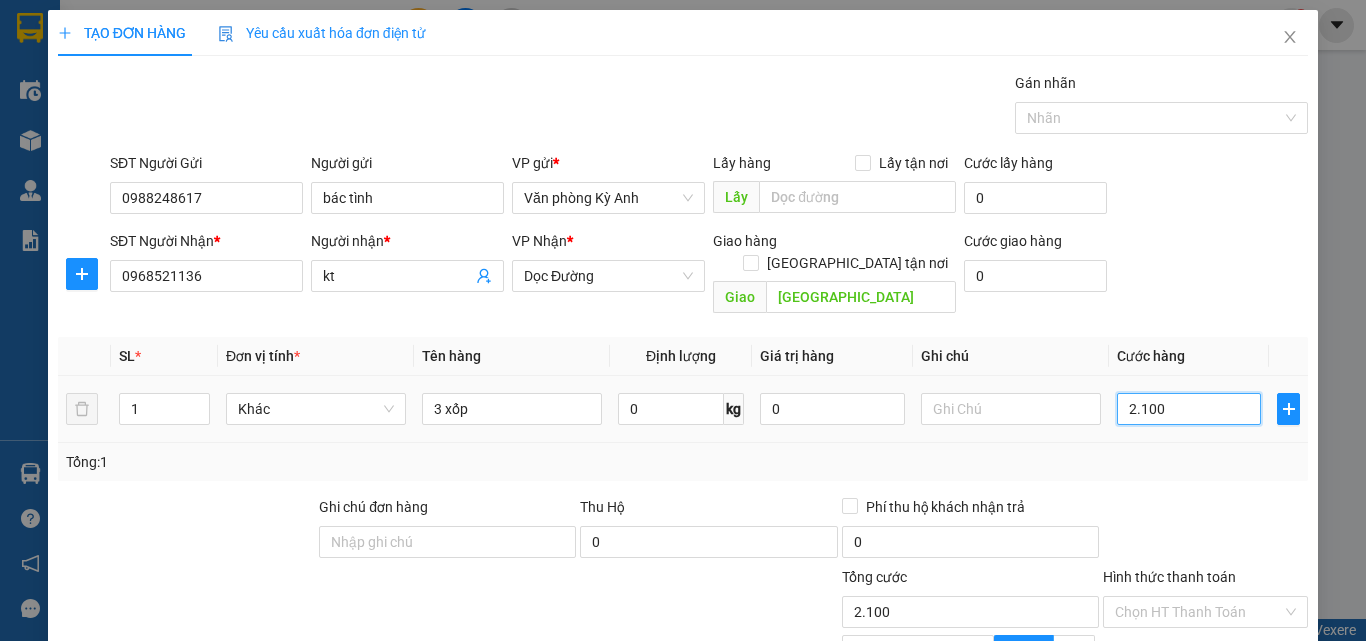 type on "21.000" 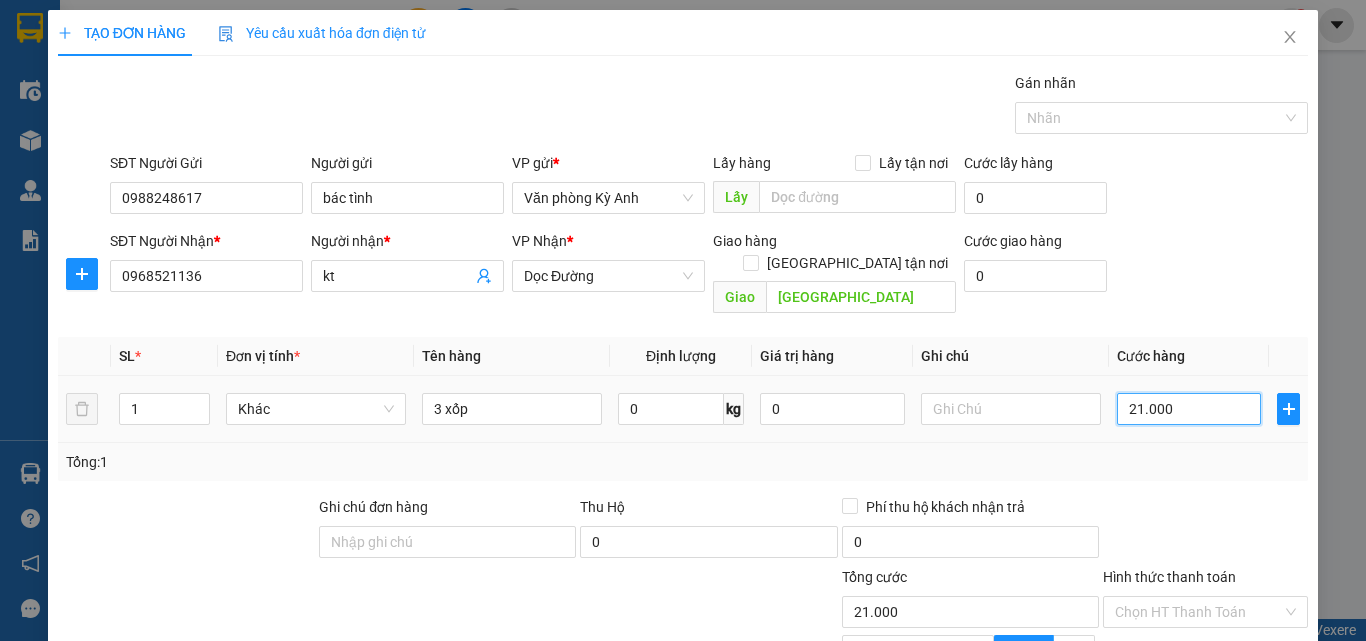 type on "210.000" 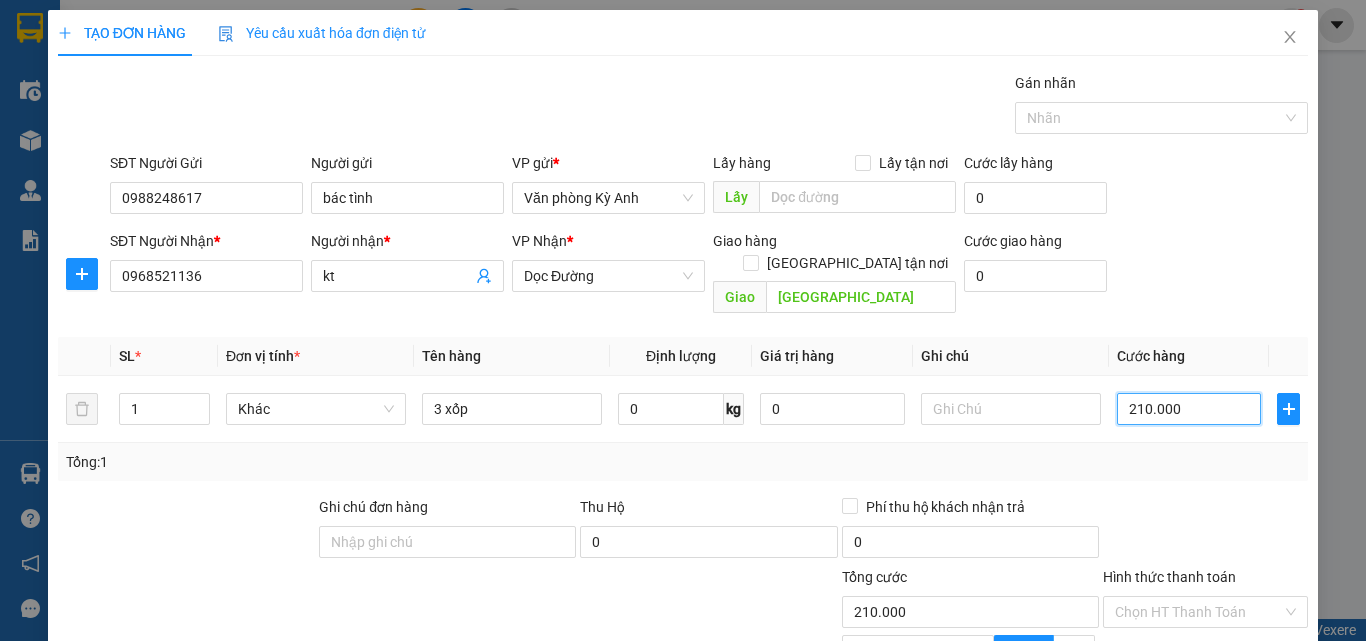 scroll, scrollTop: 201, scrollLeft: 0, axis: vertical 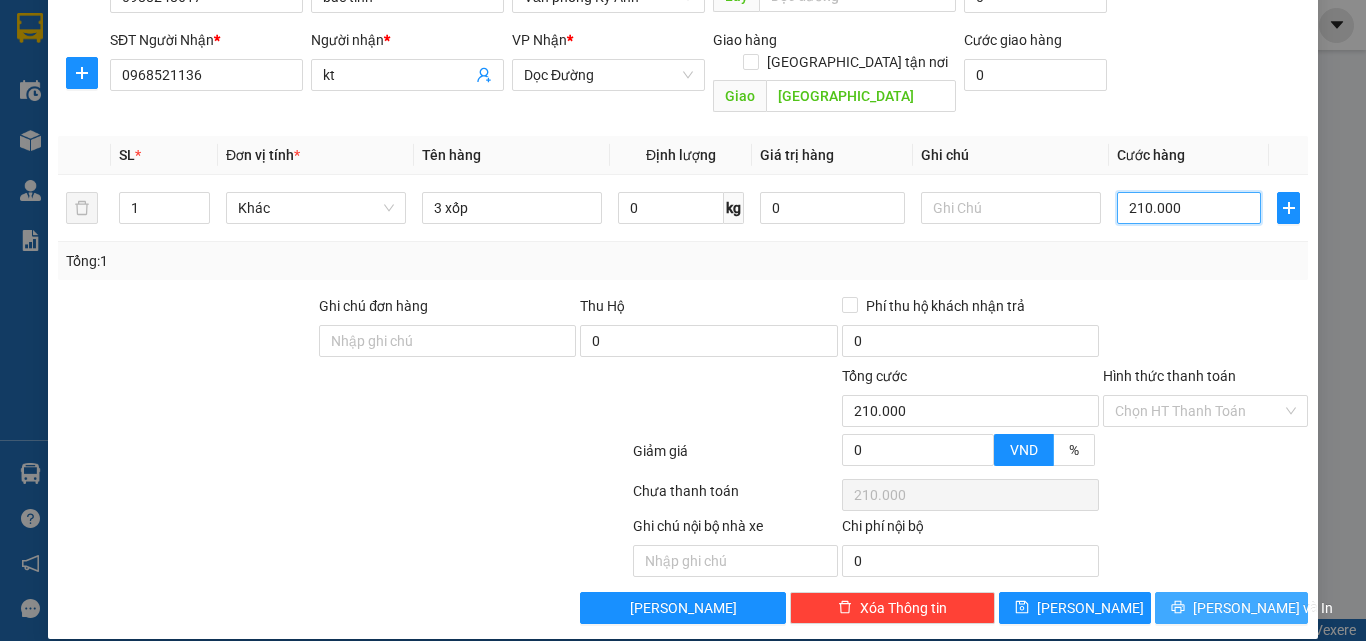 type on "210.000" 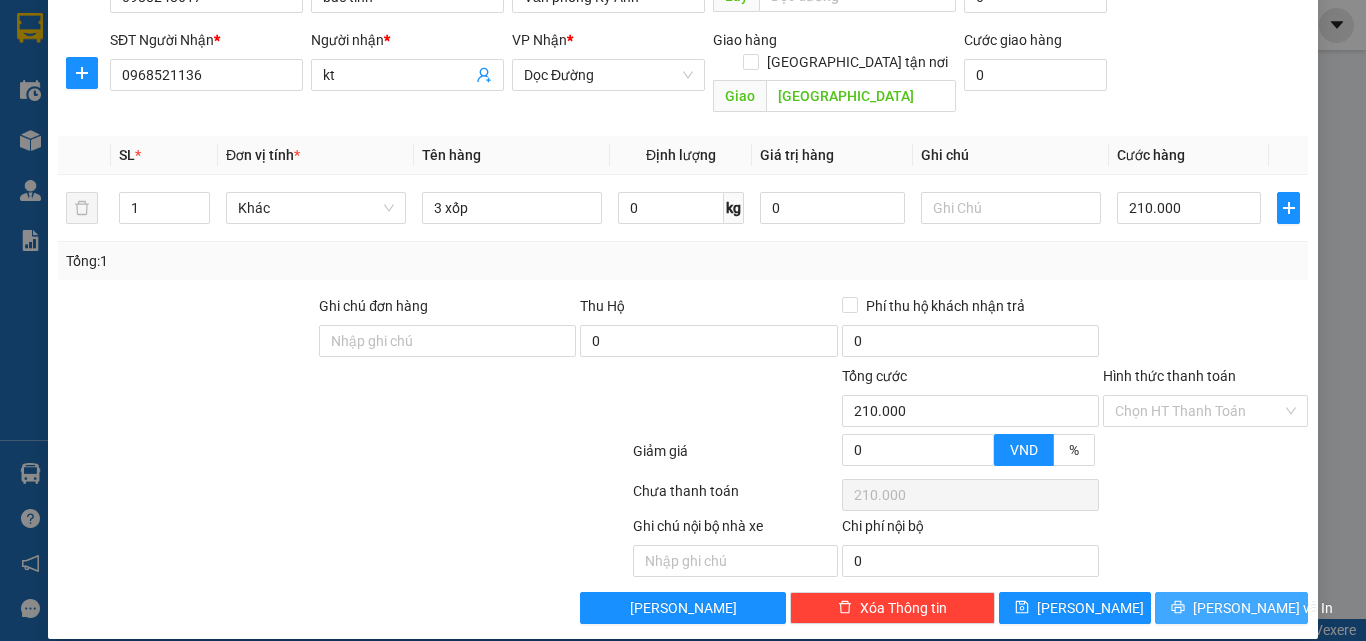 click on "[PERSON_NAME] và In" at bounding box center [1263, 608] 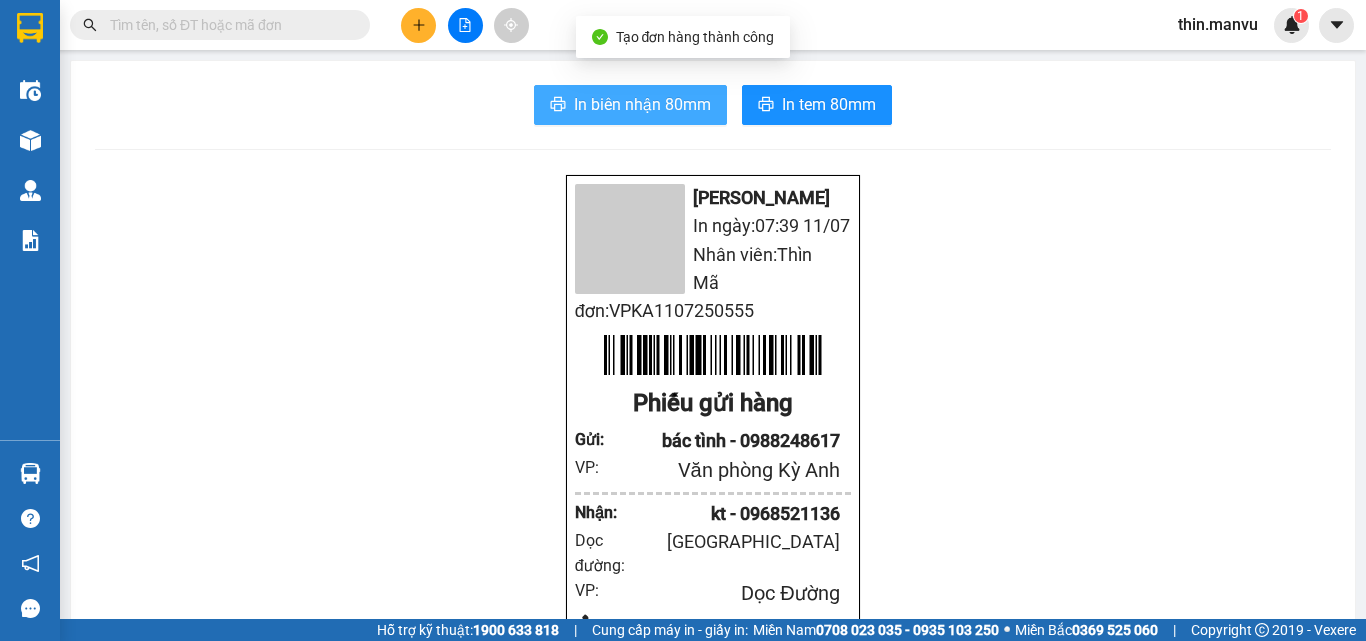 click on "In biên nhận 80mm" at bounding box center [630, 105] 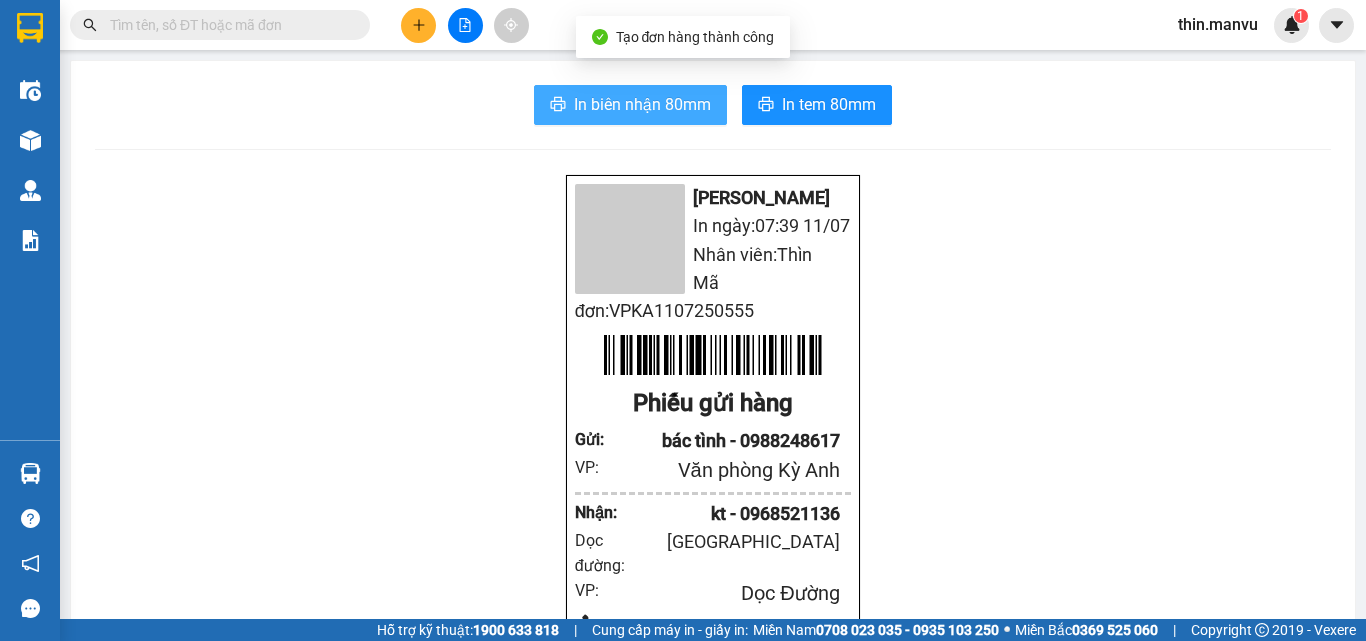 scroll, scrollTop: 0, scrollLeft: 0, axis: both 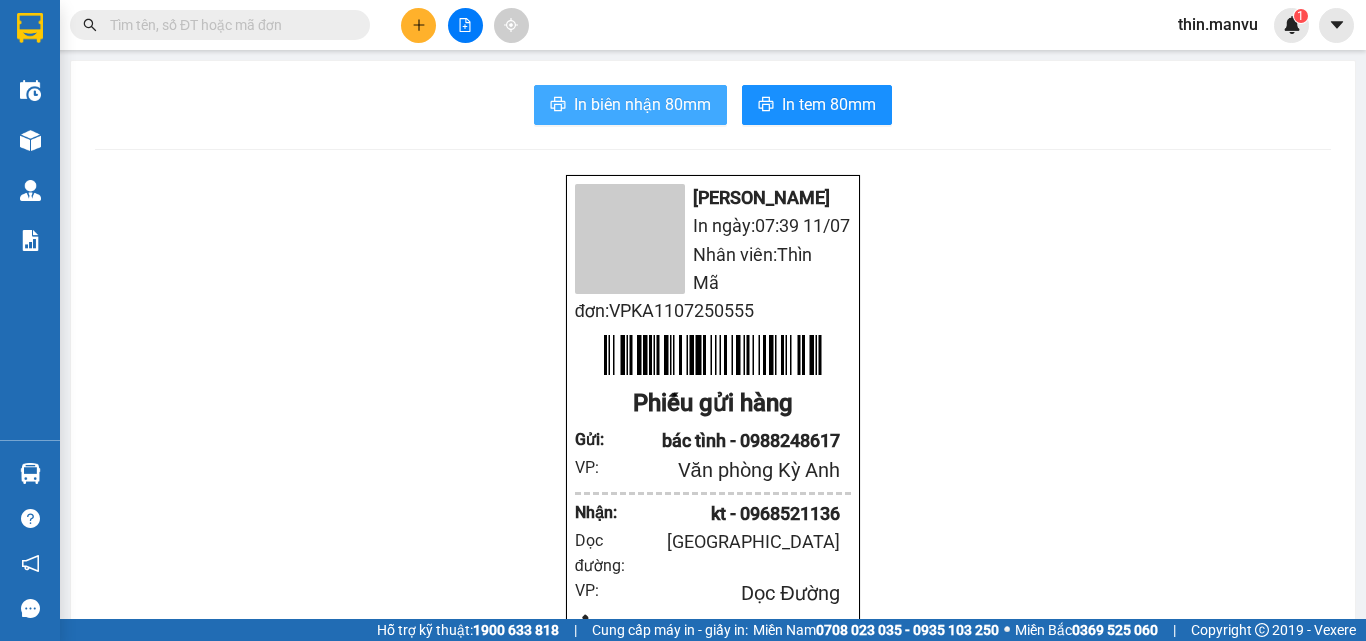 click on "In biên nhận 80mm" at bounding box center (642, 104) 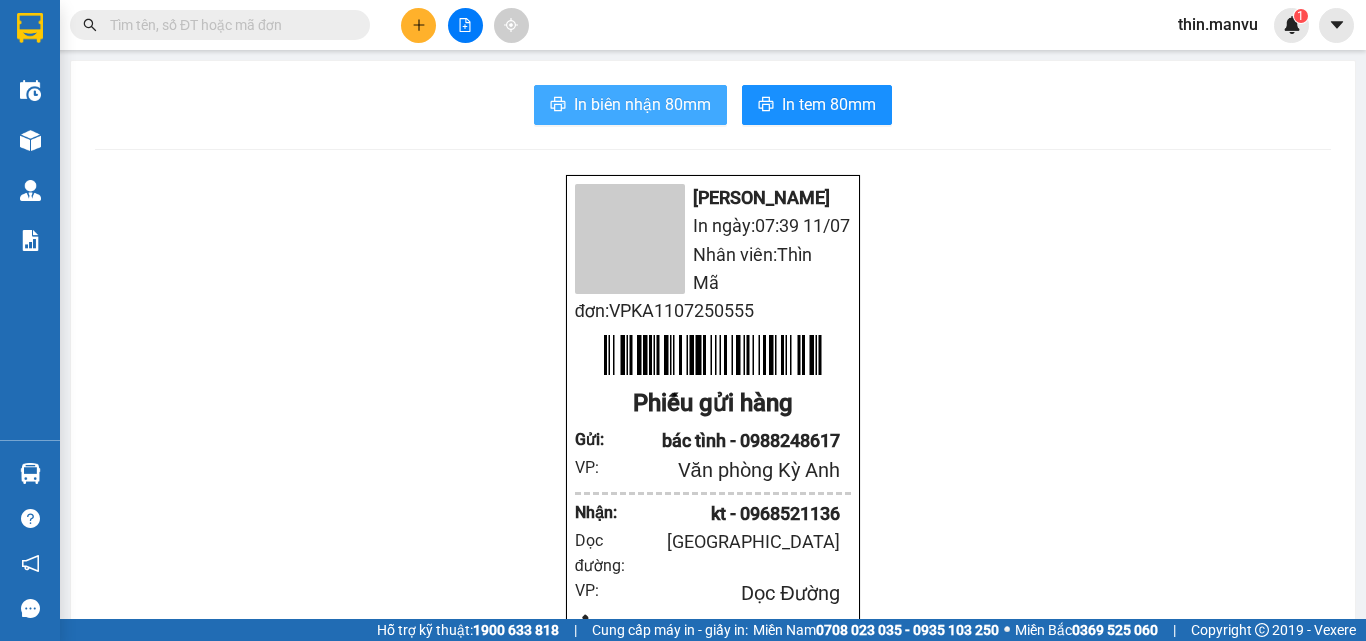 scroll, scrollTop: 0, scrollLeft: 0, axis: both 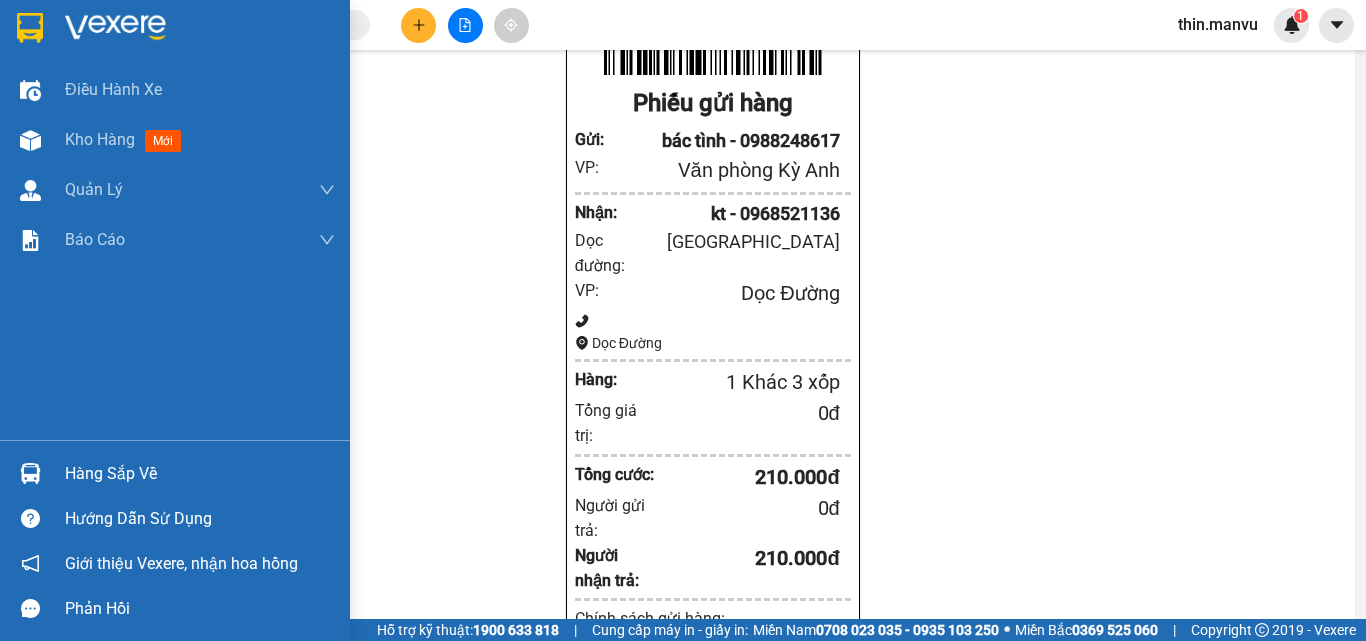 click at bounding box center [175, 32] 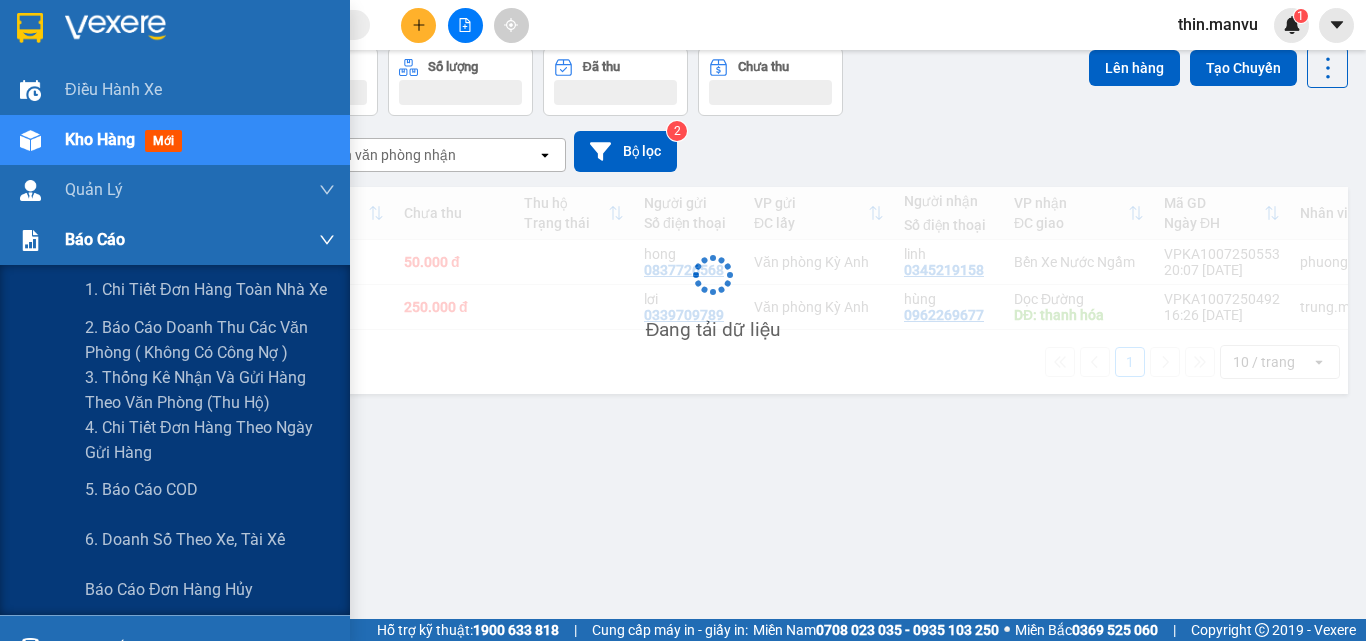 scroll, scrollTop: 0, scrollLeft: 0, axis: both 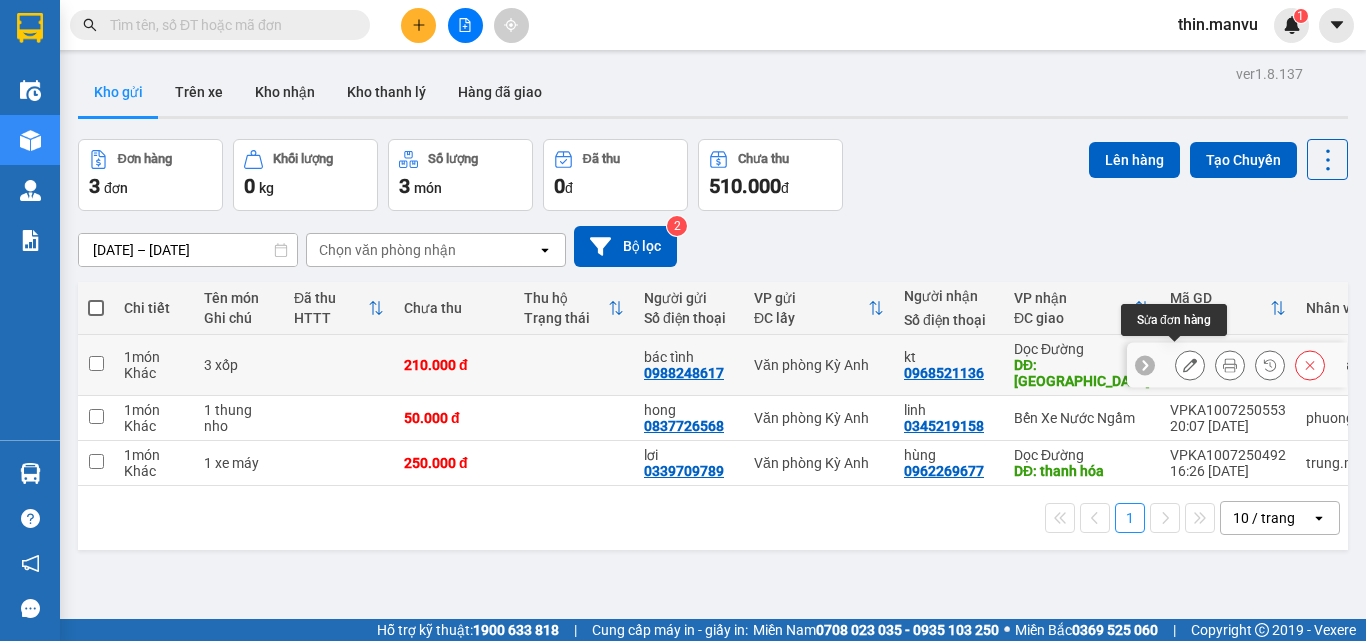 click 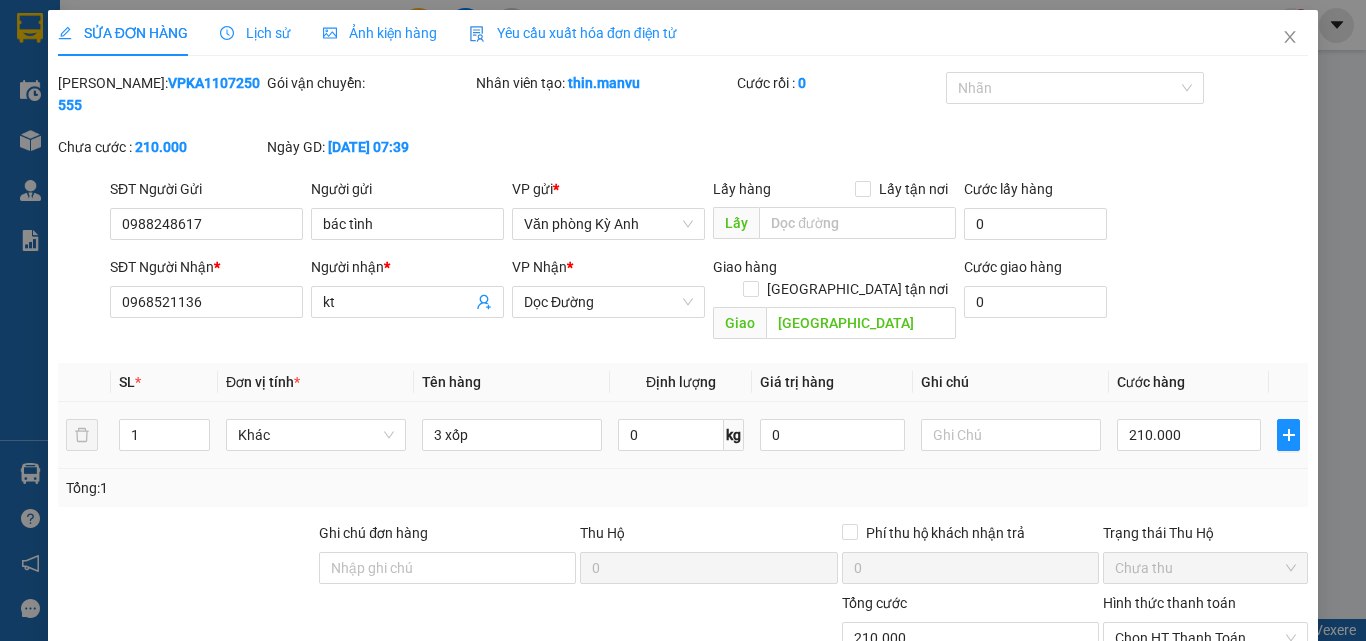 type on "0988248617" 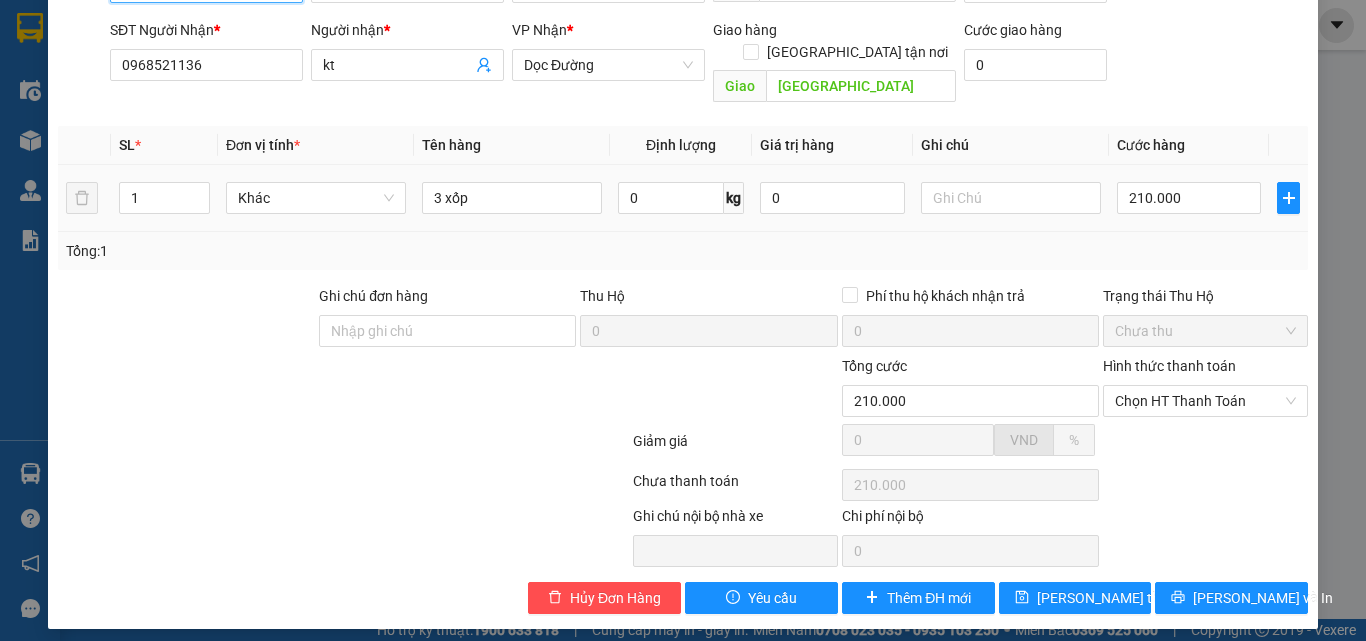 scroll, scrollTop: 205, scrollLeft: 0, axis: vertical 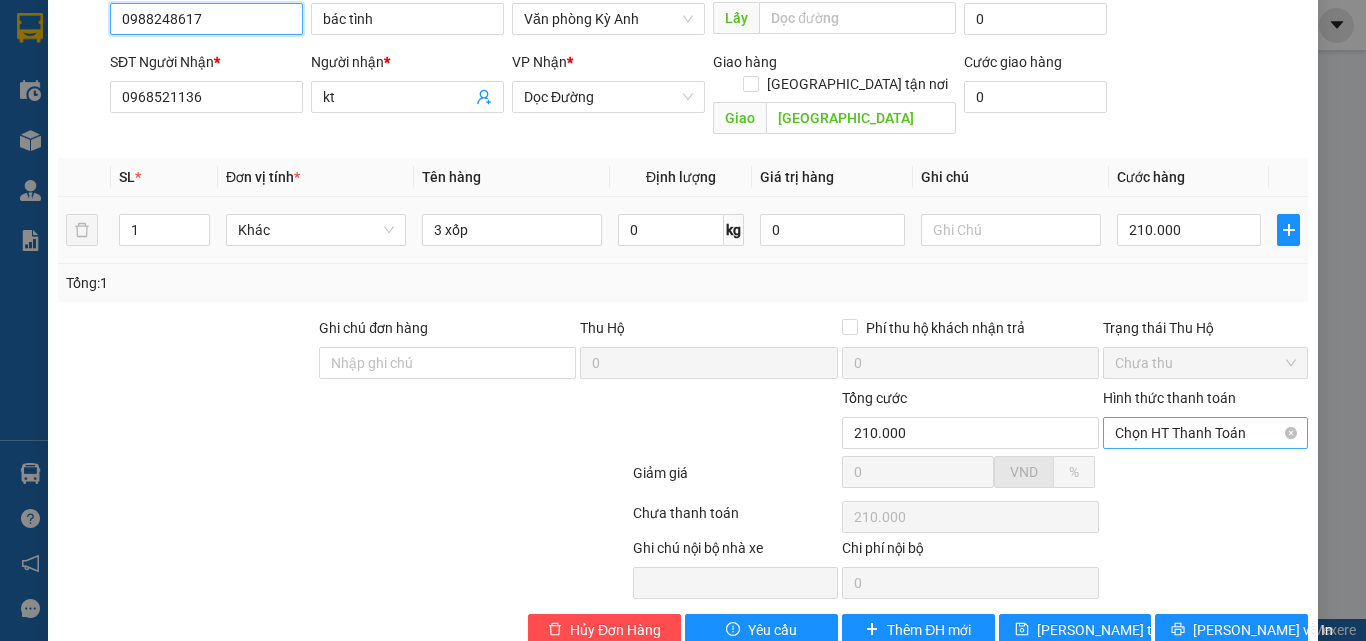 click on "Chọn HT Thanh Toán" at bounding box center [1205, 433] 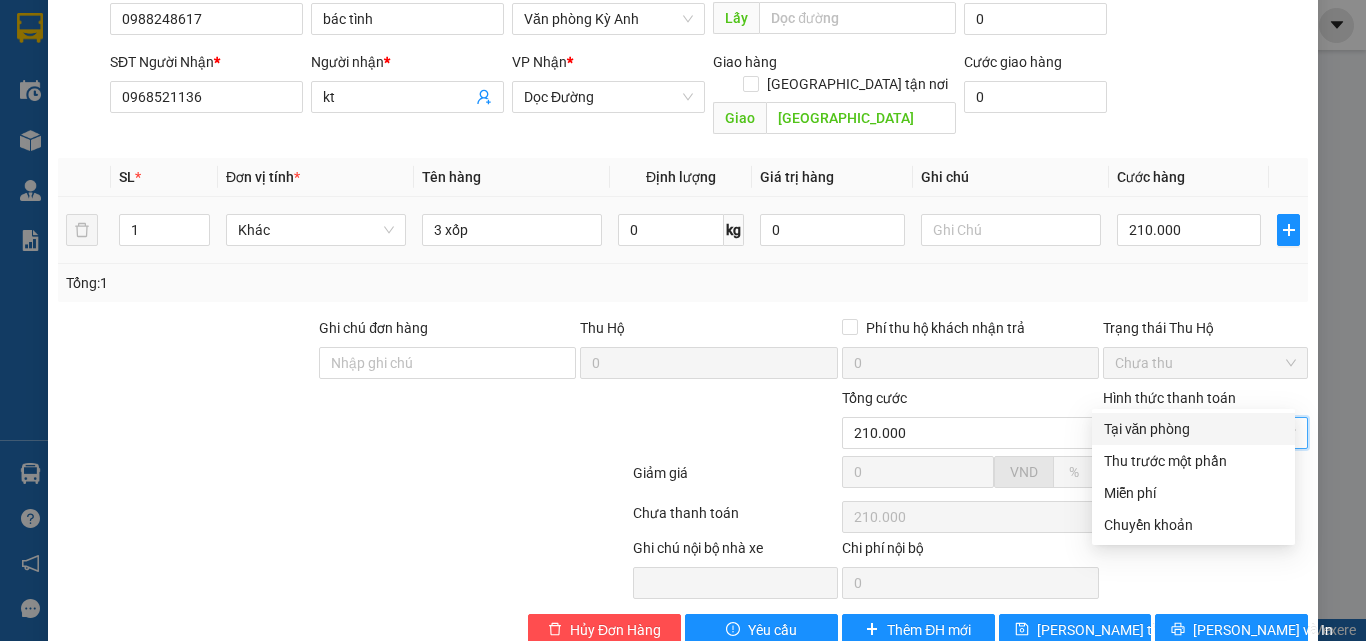click on "Tại văn phòng" at bounding box center (1193, 429) 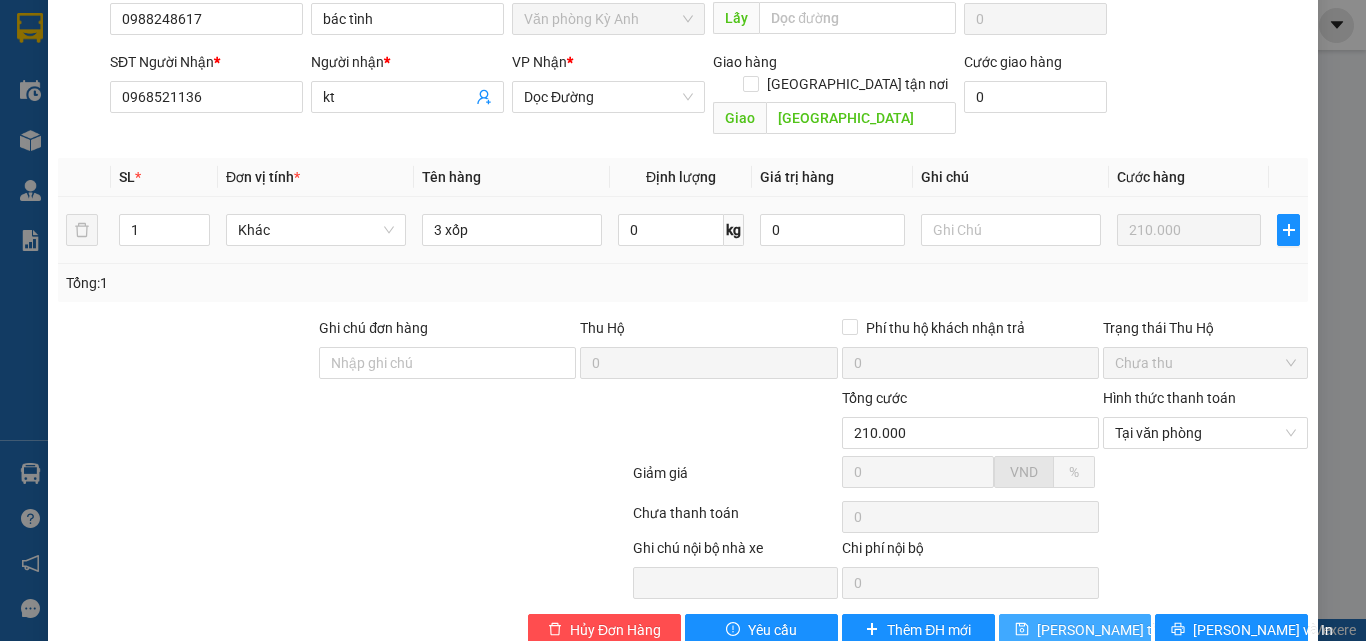 click on "[PERSON_NAME] thay đổi" at bounding box center [1075, 630] 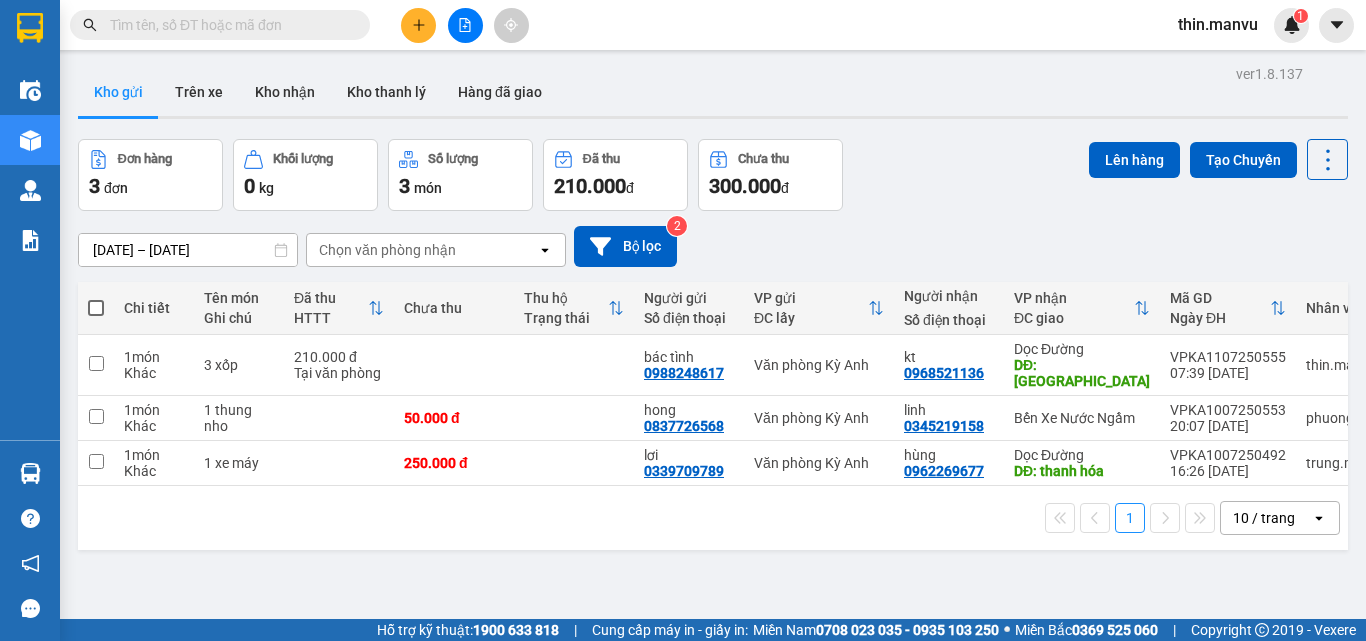 click at bounding box center [228, 25] 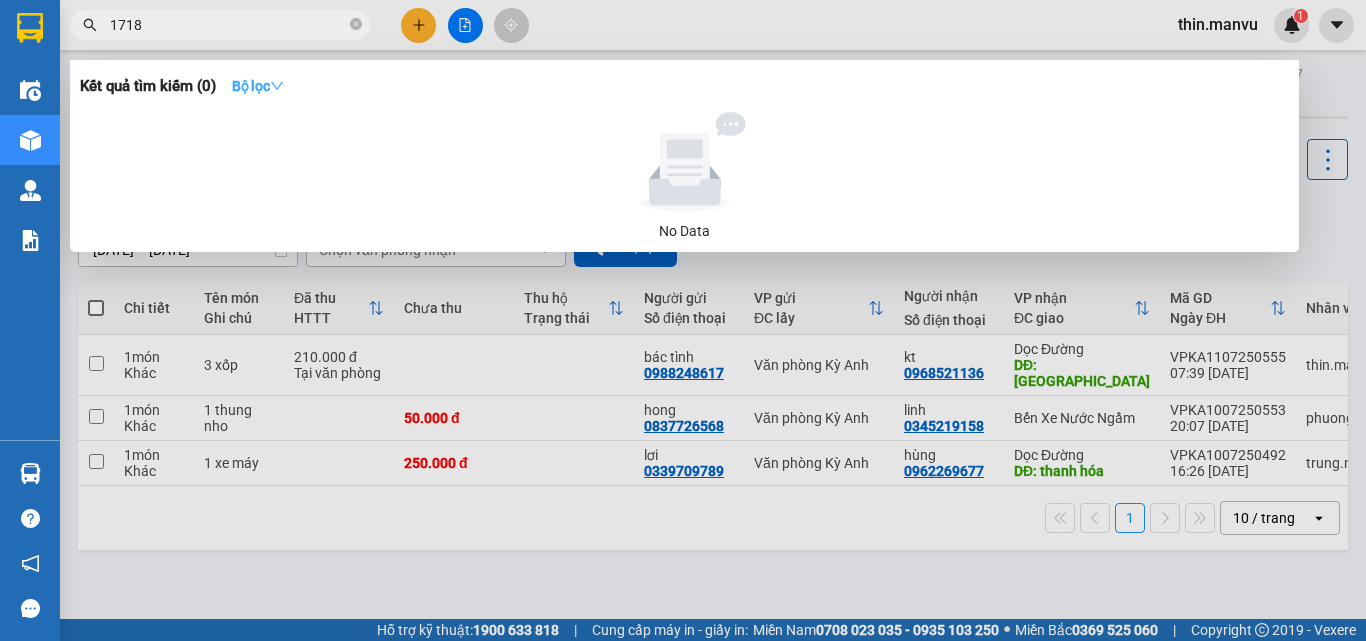 type on "1718" 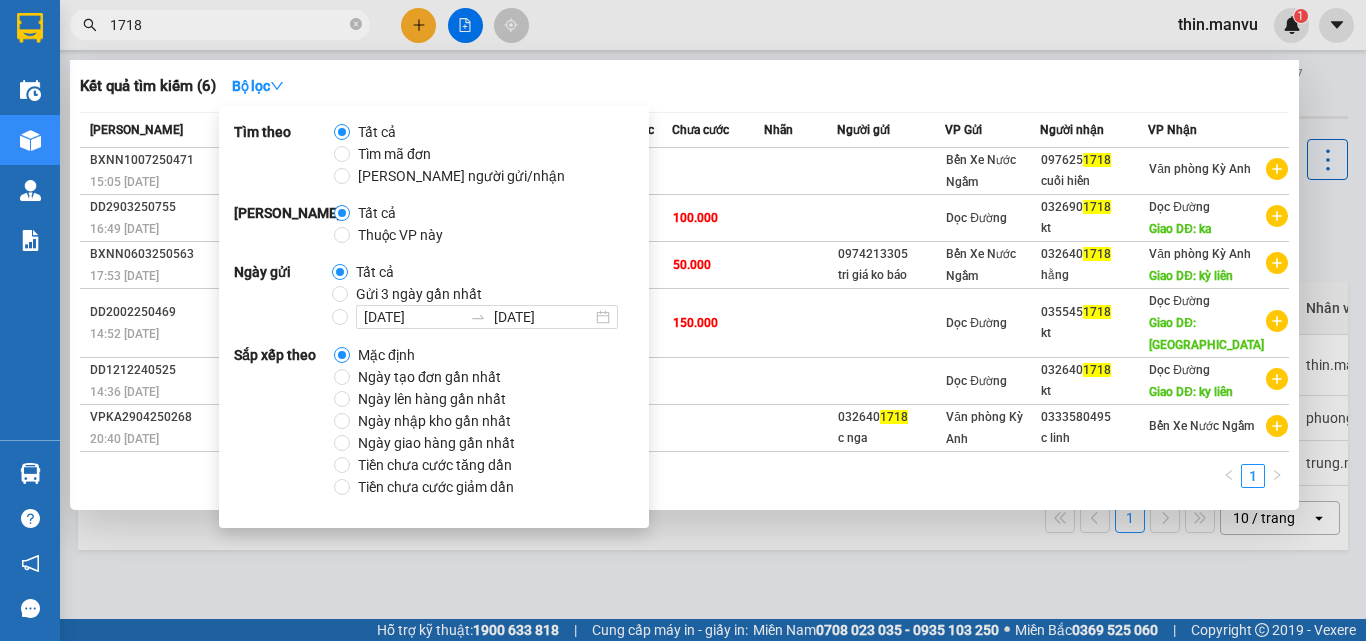 click on "Gửi 3 ngày gần nhất" at bounding box center (419, 294) 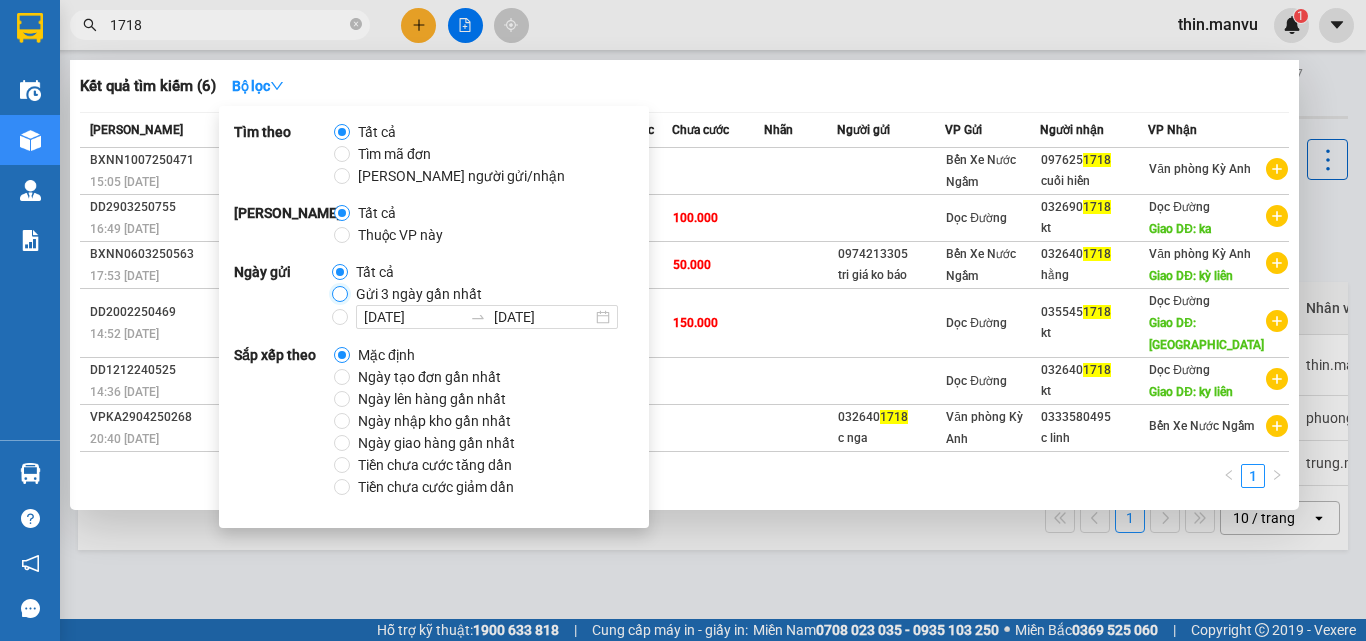 click on "Gửi 3 ngày gần nhất" at bounding box center (340, 294) 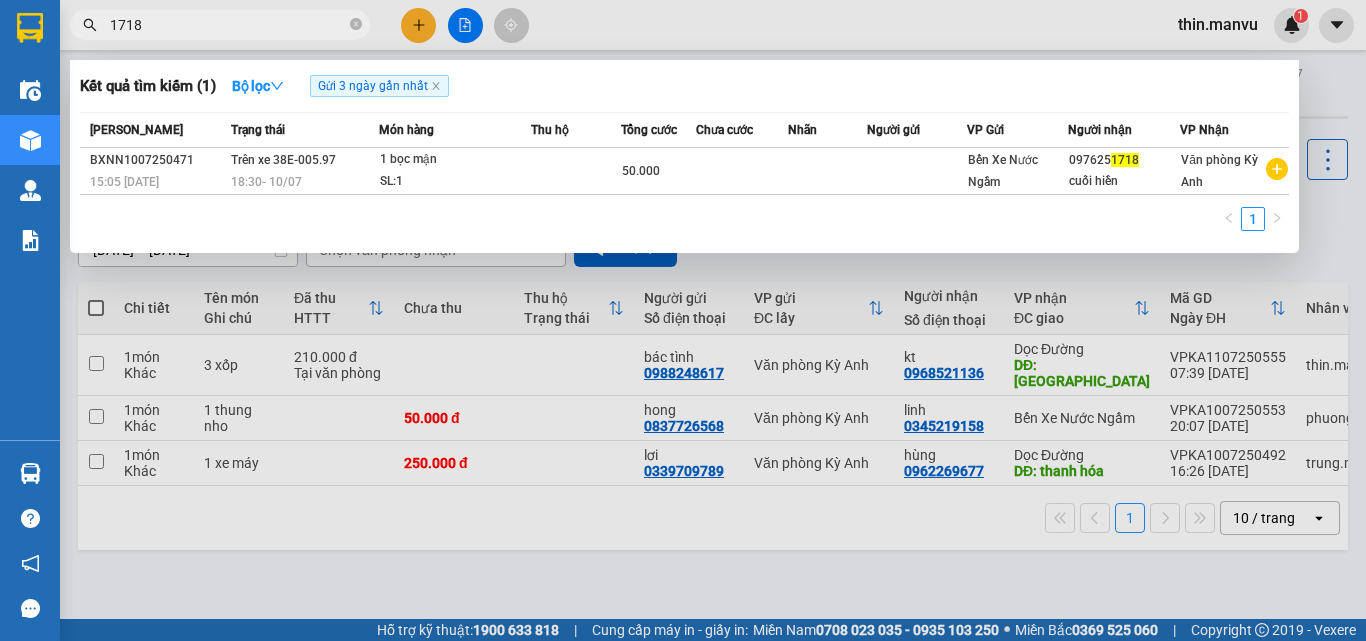 click on "Kết quả tìm kiếm ( 1 )  Bộ lọc  Gửi 3 ngày gần nhất" at bounding box center (684, 86) 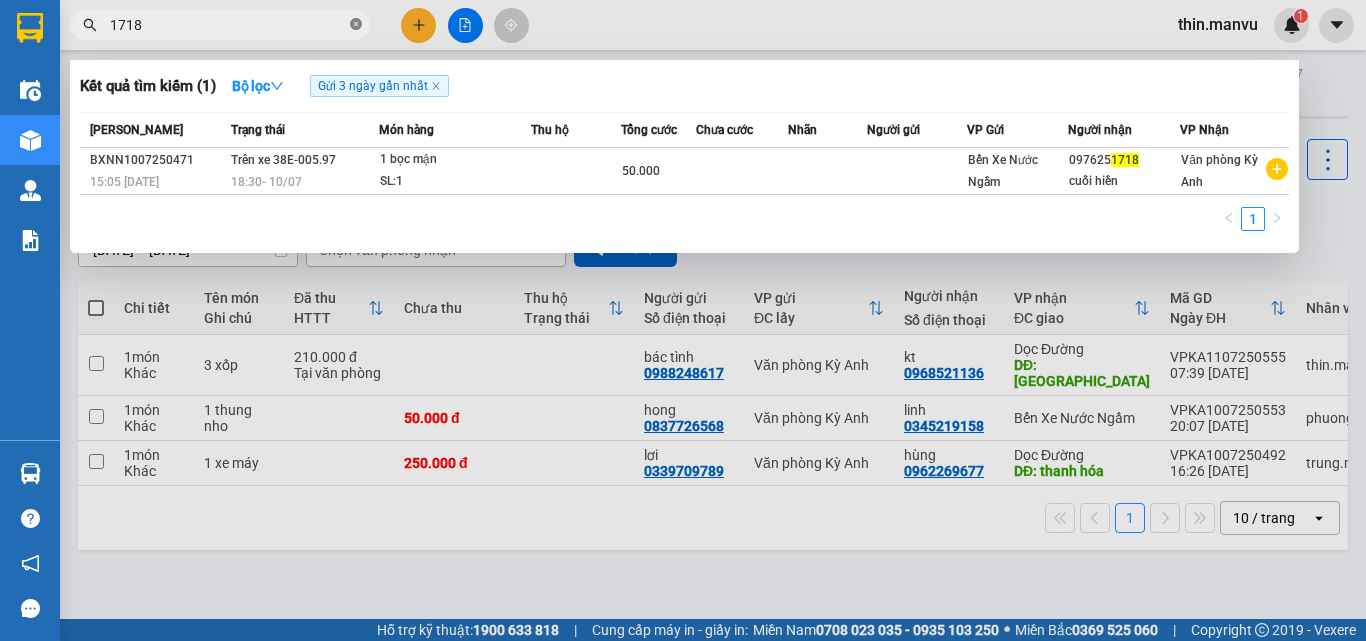 click 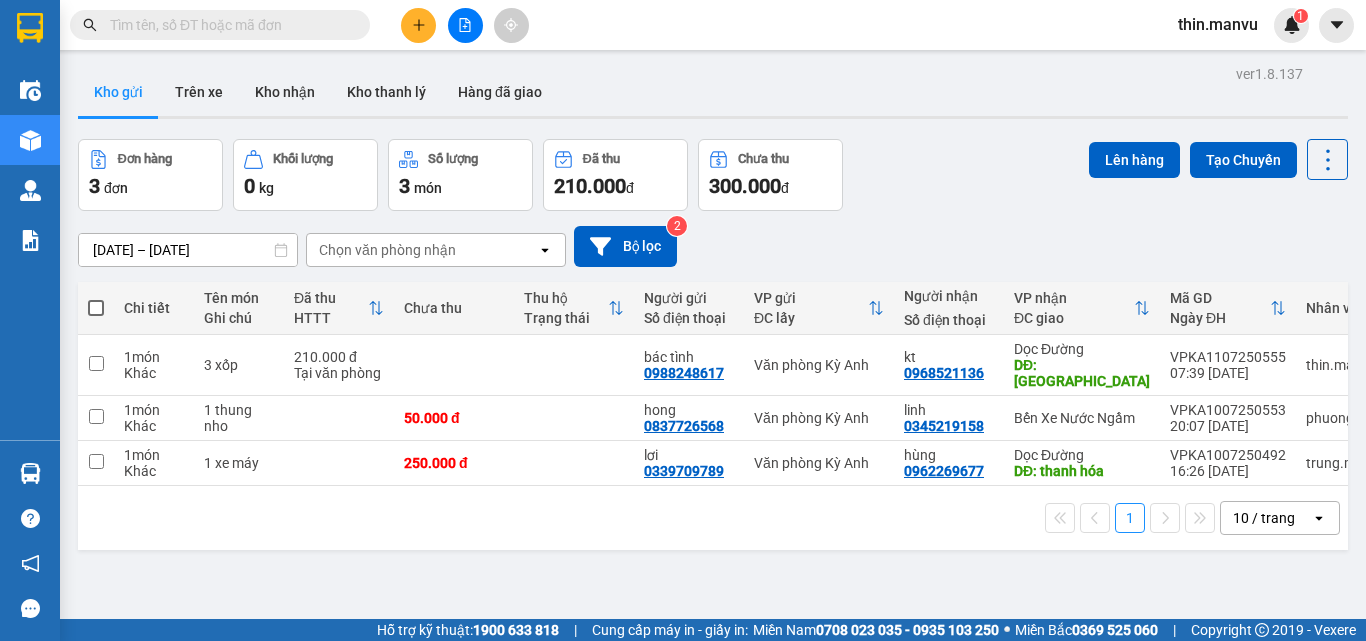 click at bounding box center (228, 25) 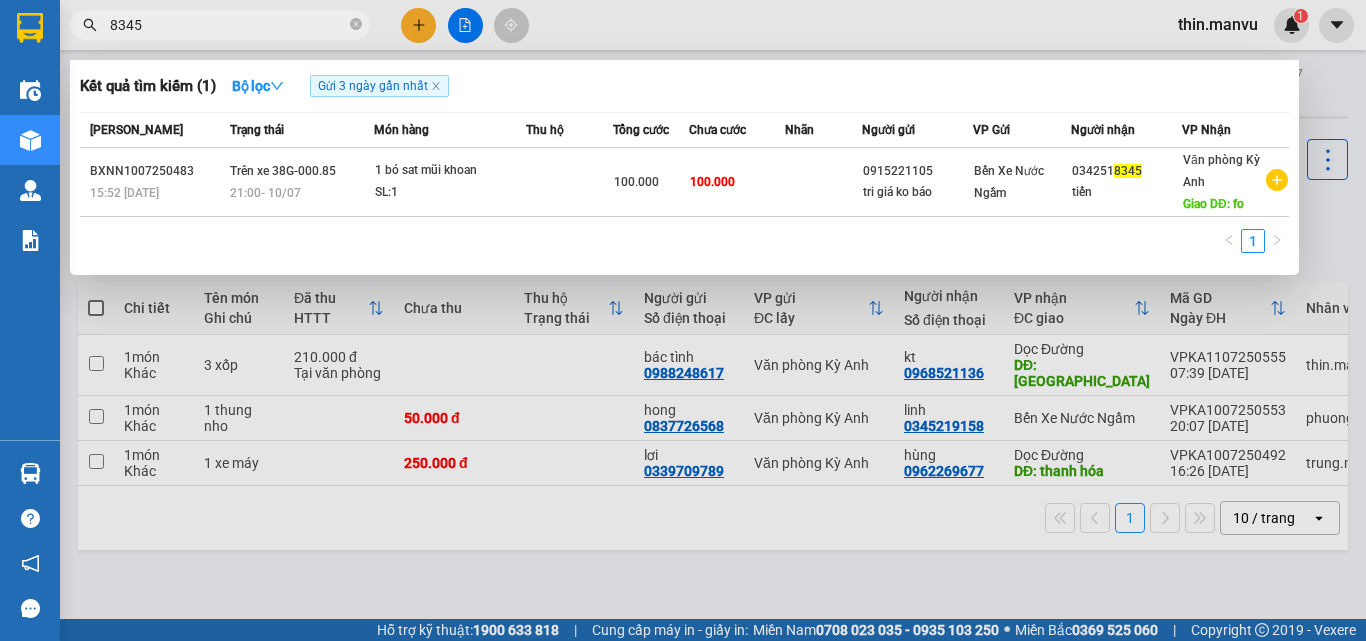 type on "8345" 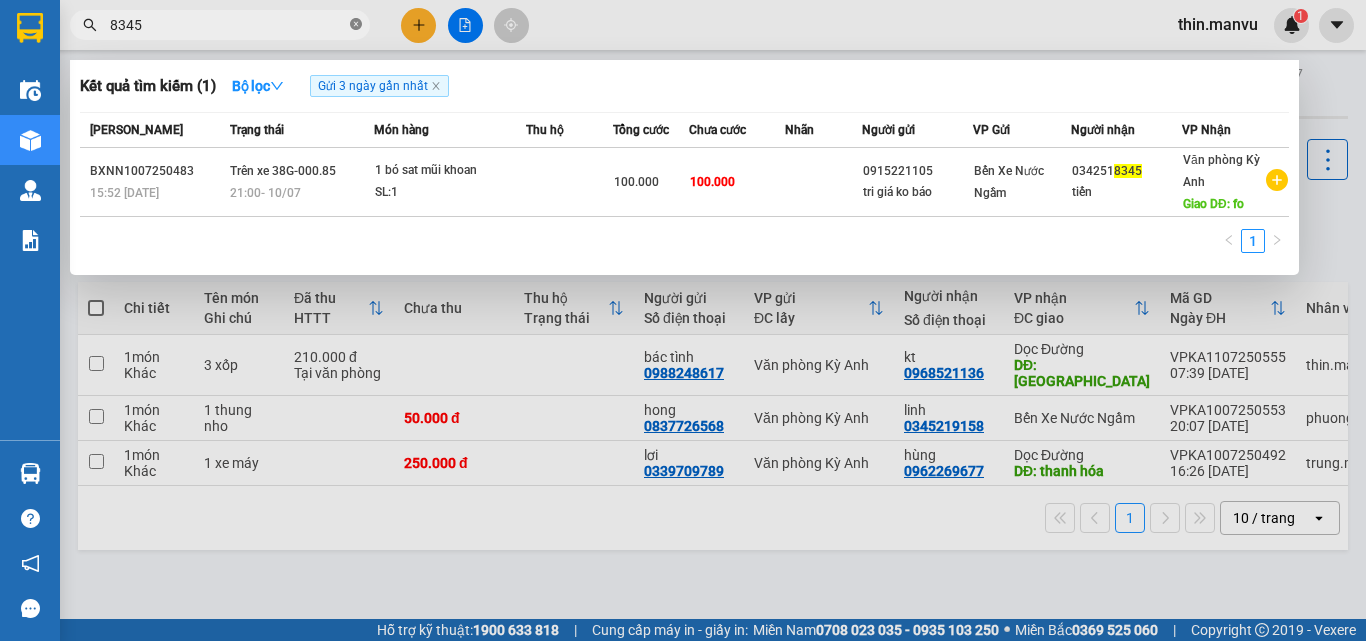 click 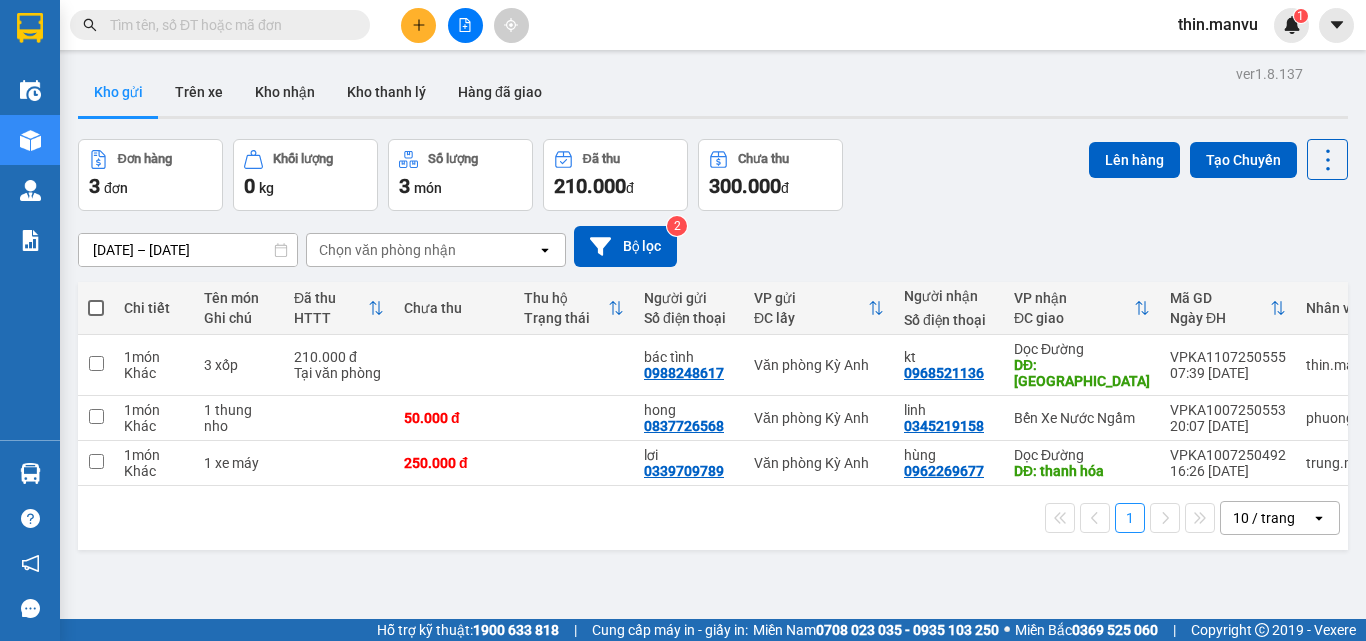 click at bounding box center (228, 25) 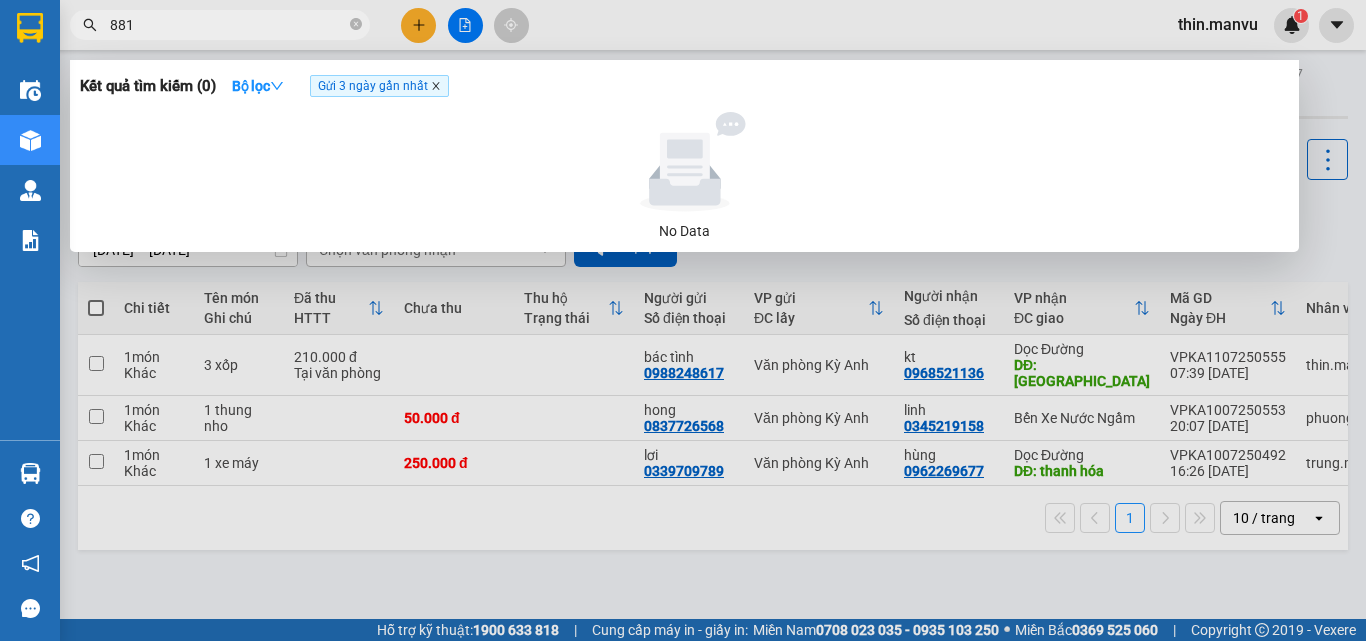 type on "881" 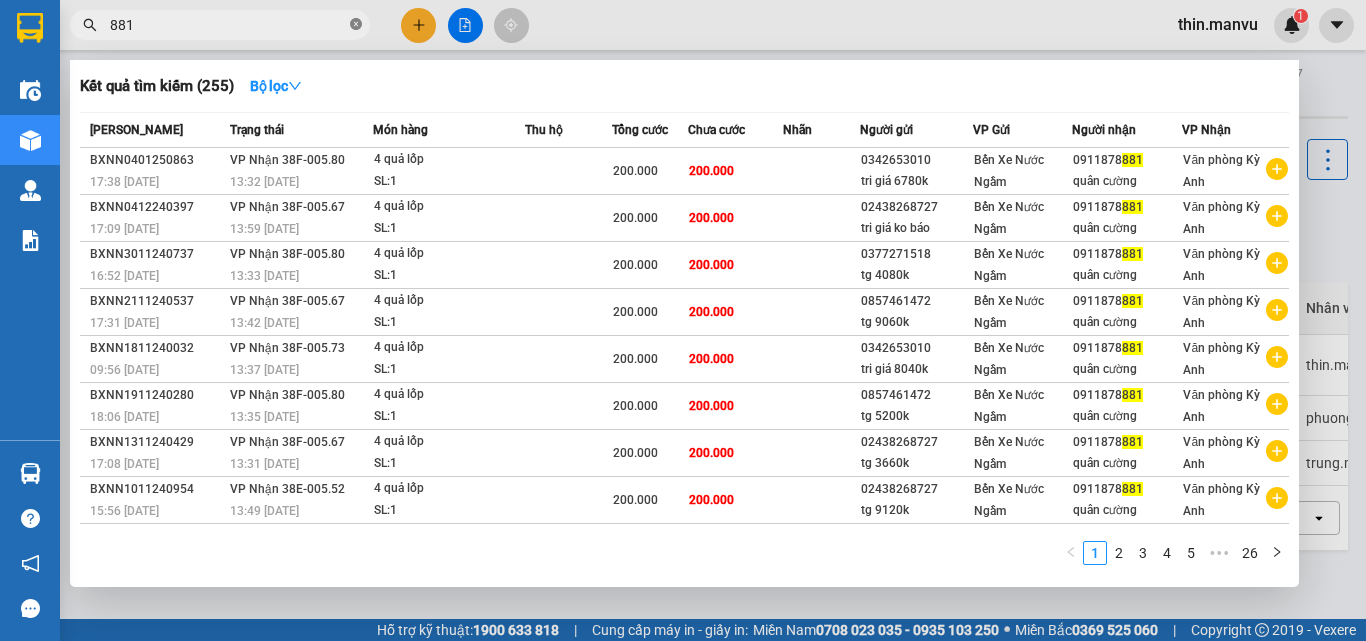 click 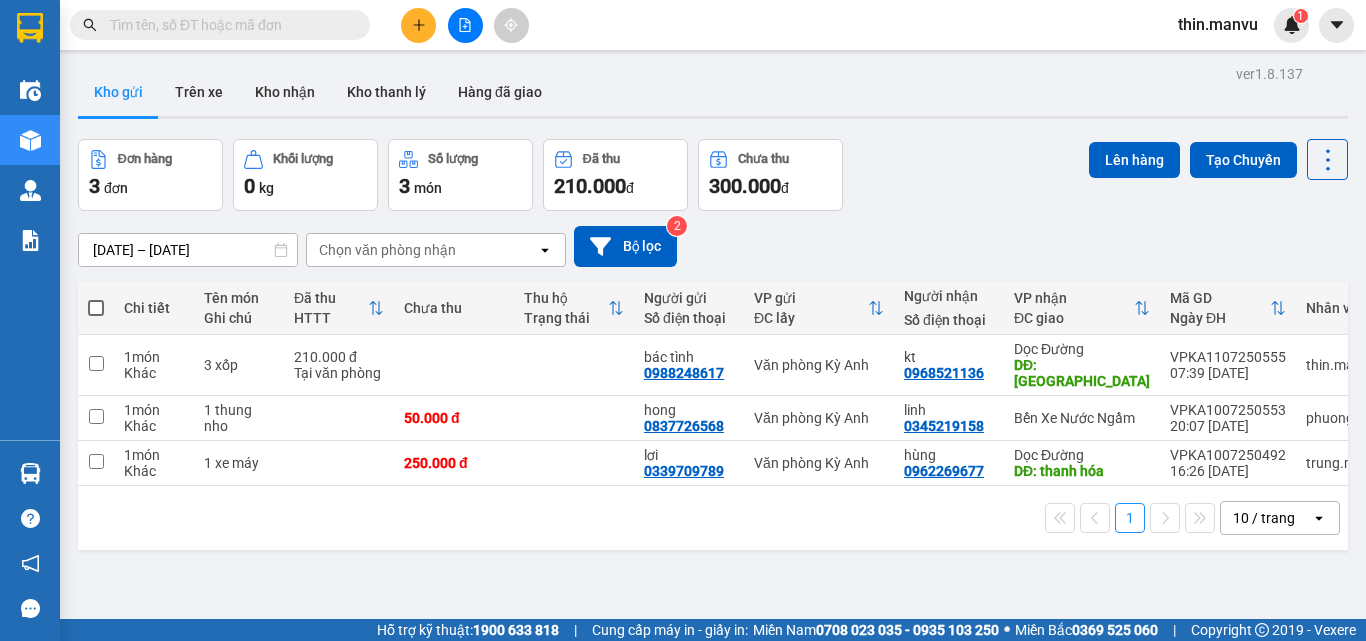 click at bounding box center [228, 25] 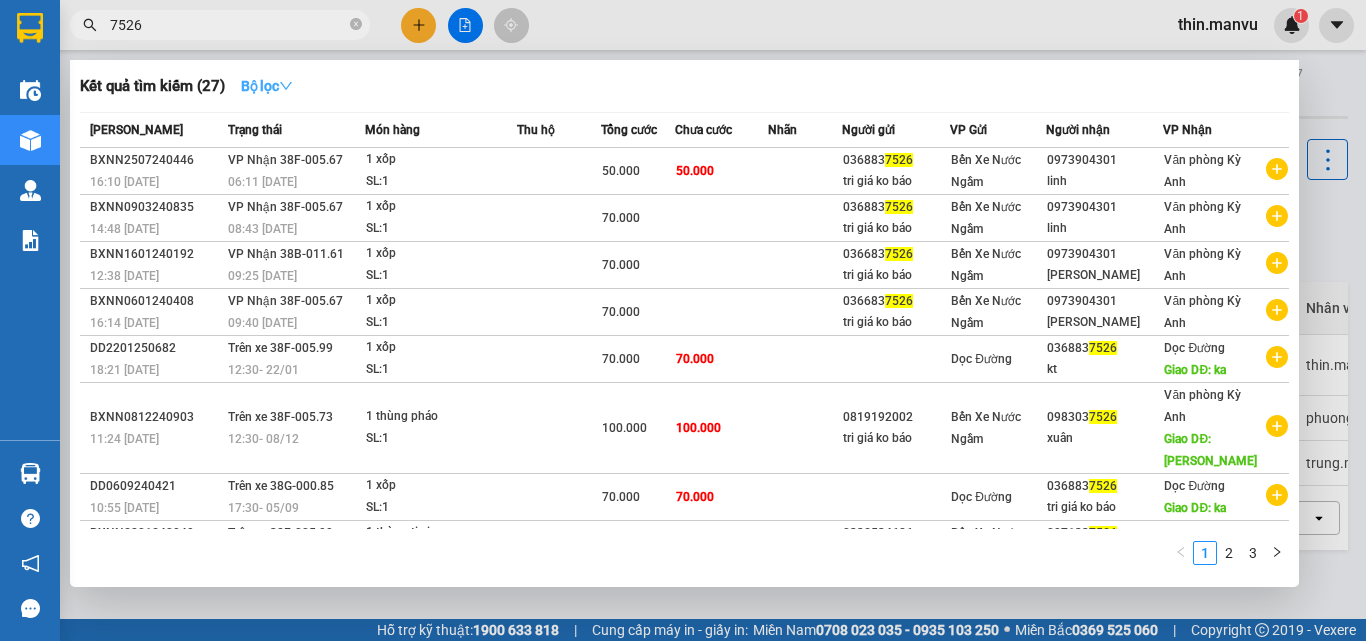 type on "7526" 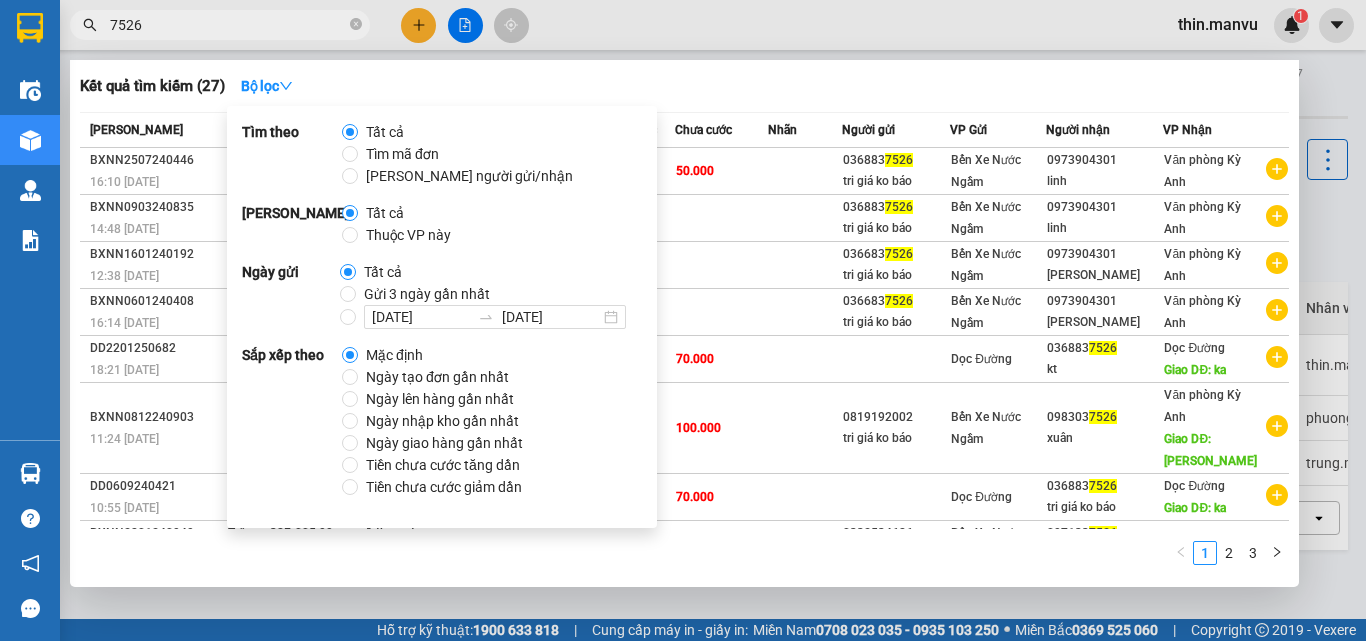 click on "Gửi 3 ngày gần nhất" at bounding box center [427, 294] 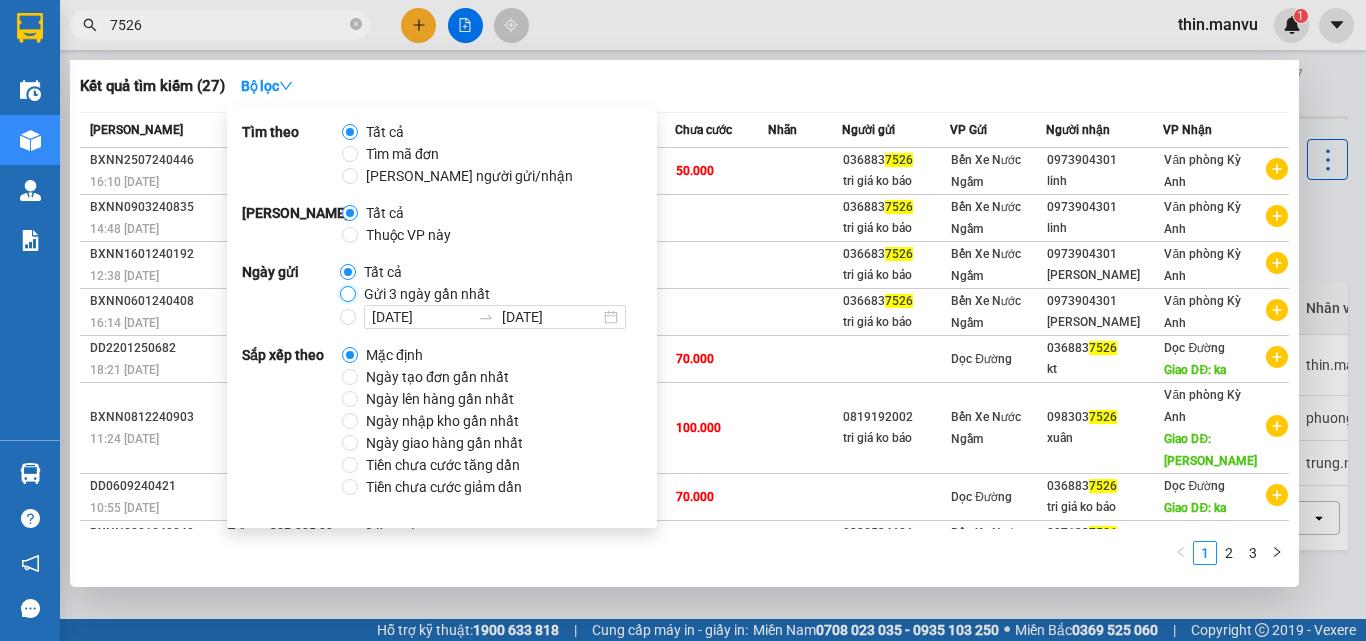 click on "Gửi 3 ngày gần nhất" at bounding box center (348, 294) 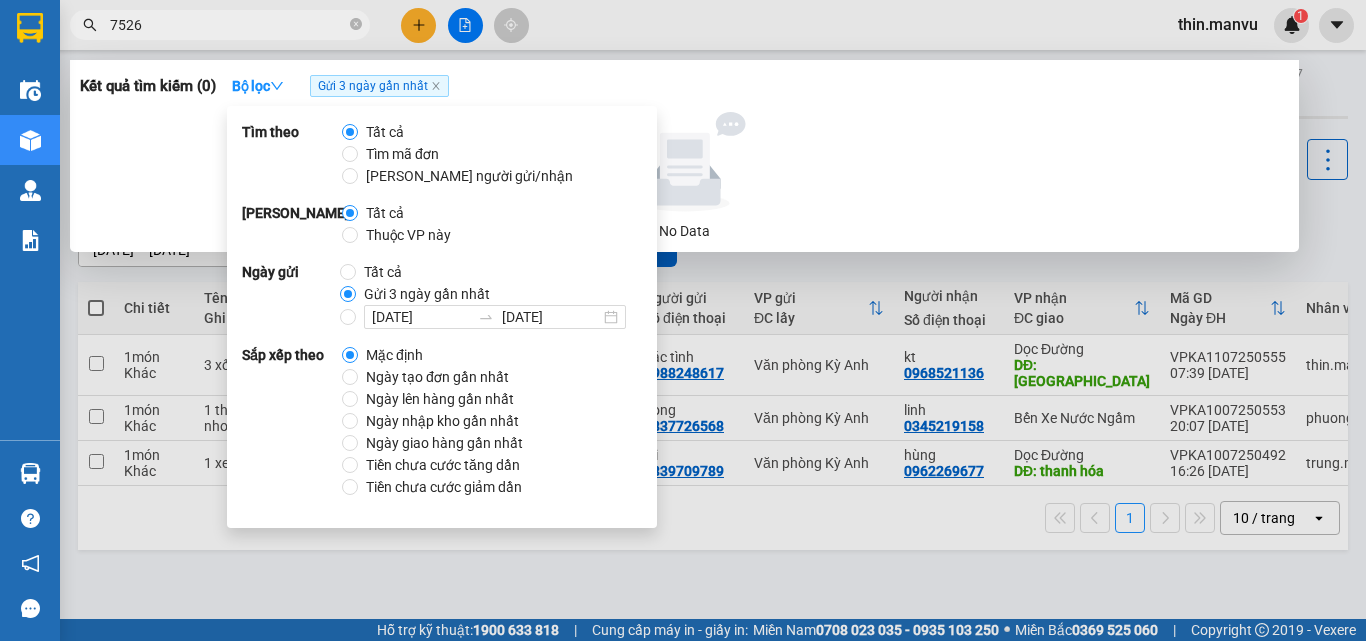 click on "7526" at bounding box center [228, 25] 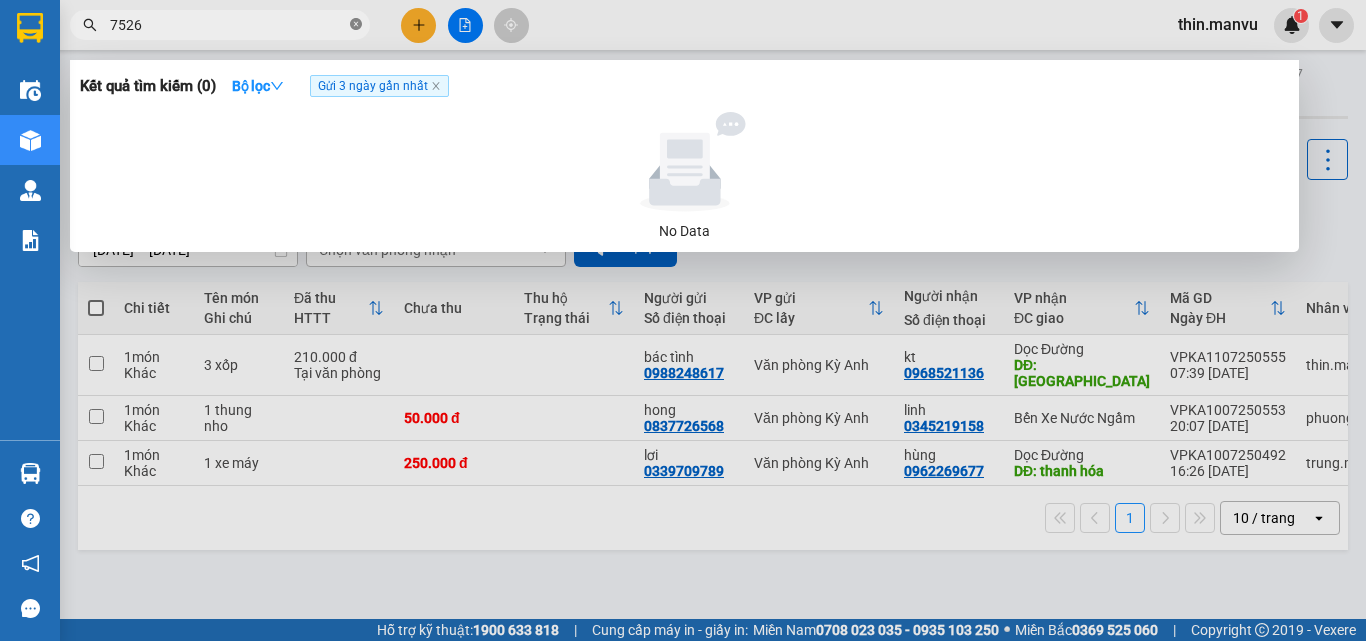click 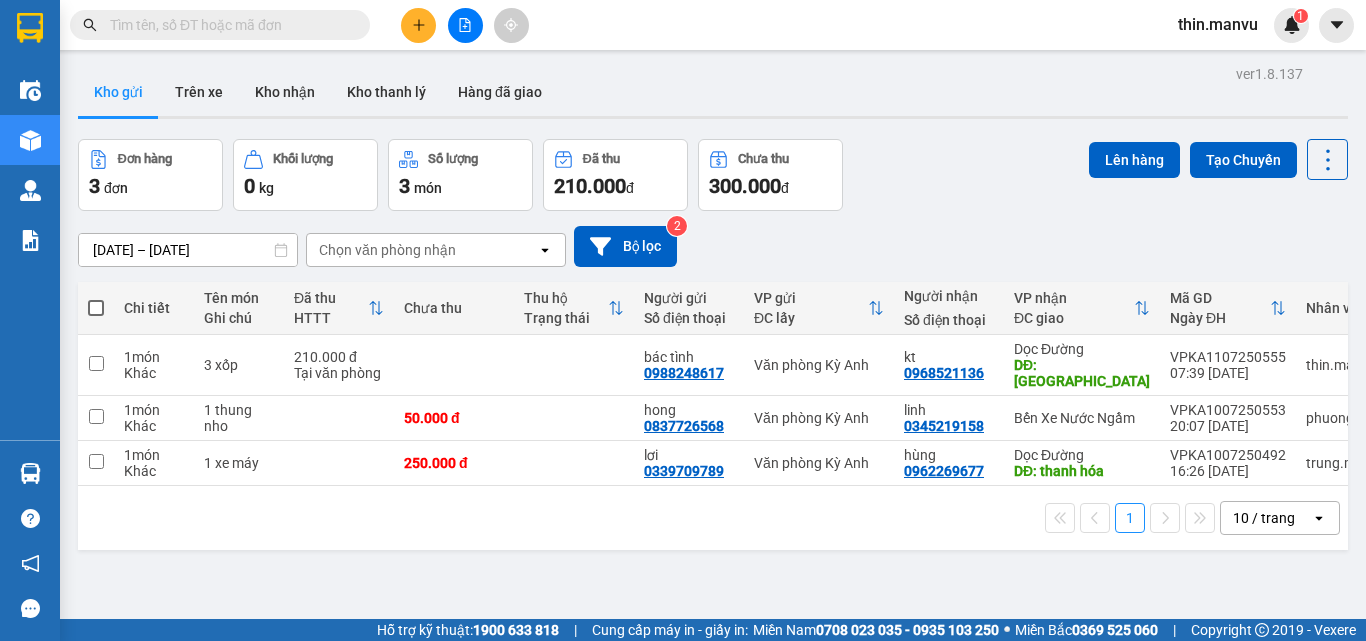 click at bounding box center (220, 25) 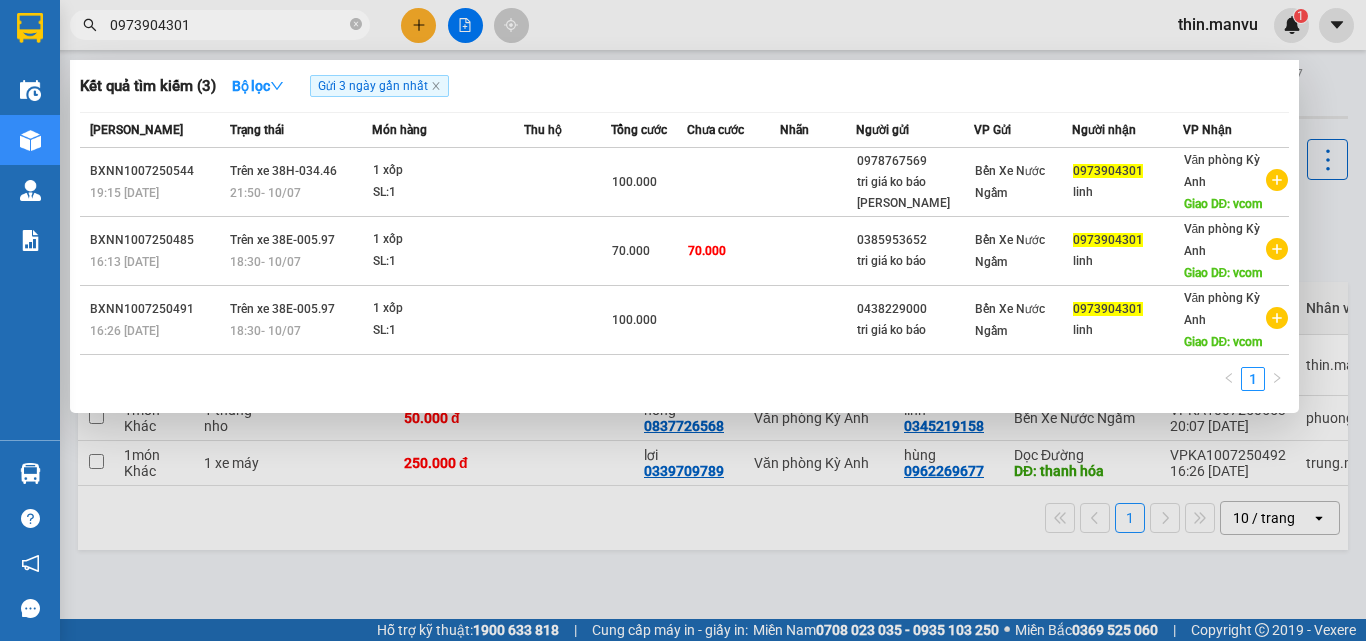 type on "0973904301" 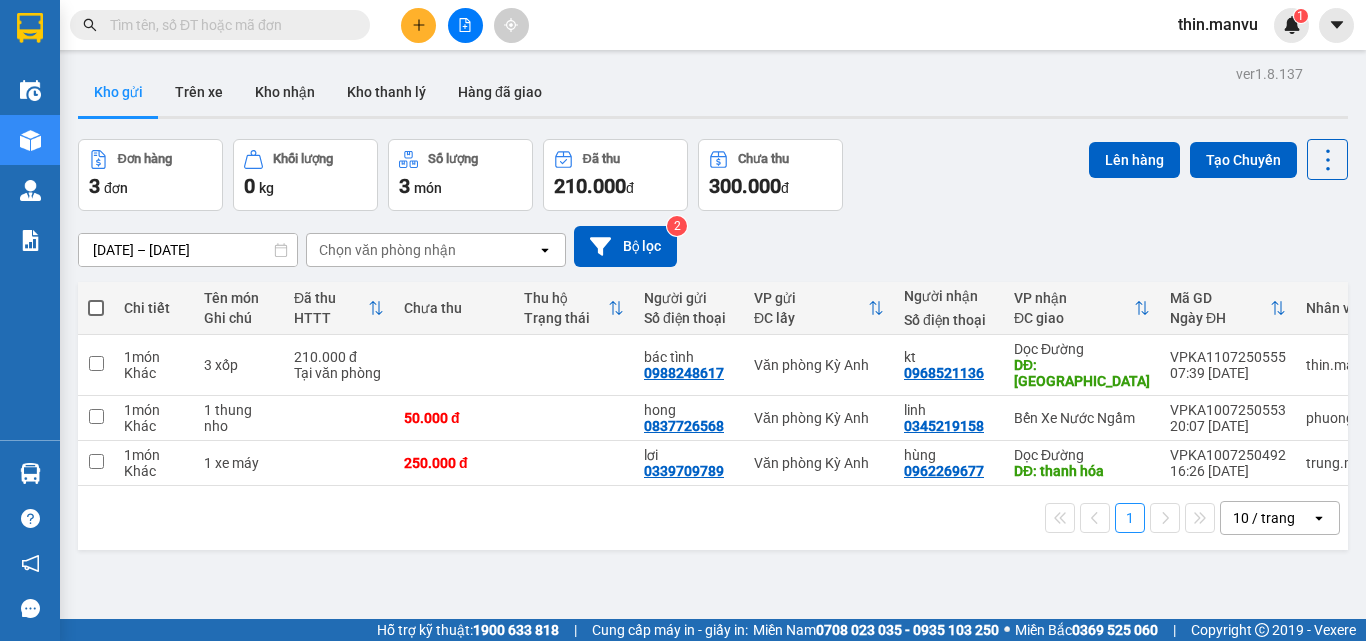 click at bounding box center (228, 25) 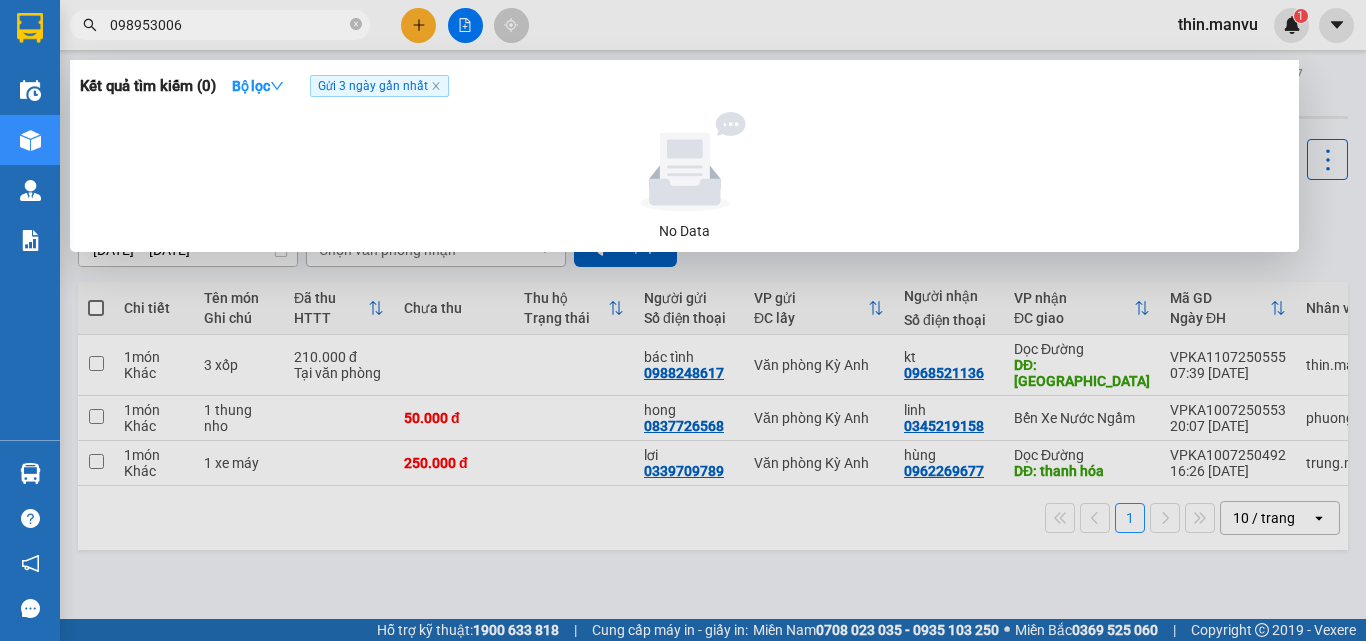 type on "0989530060" 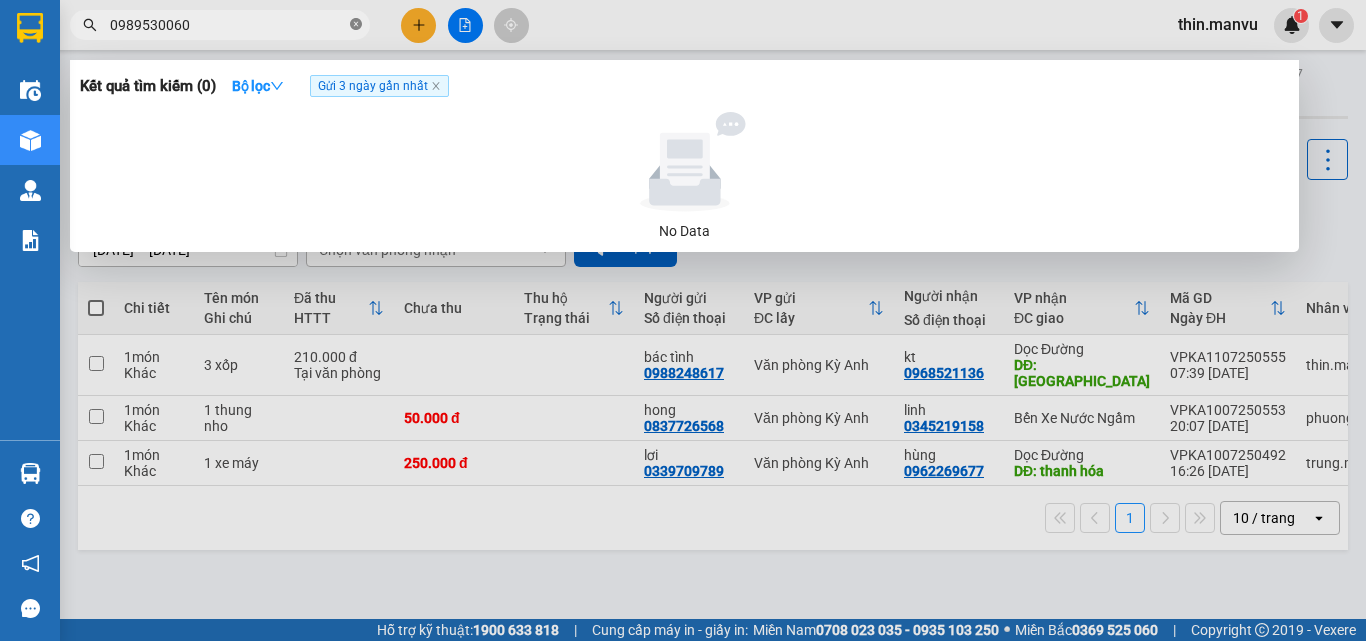 click 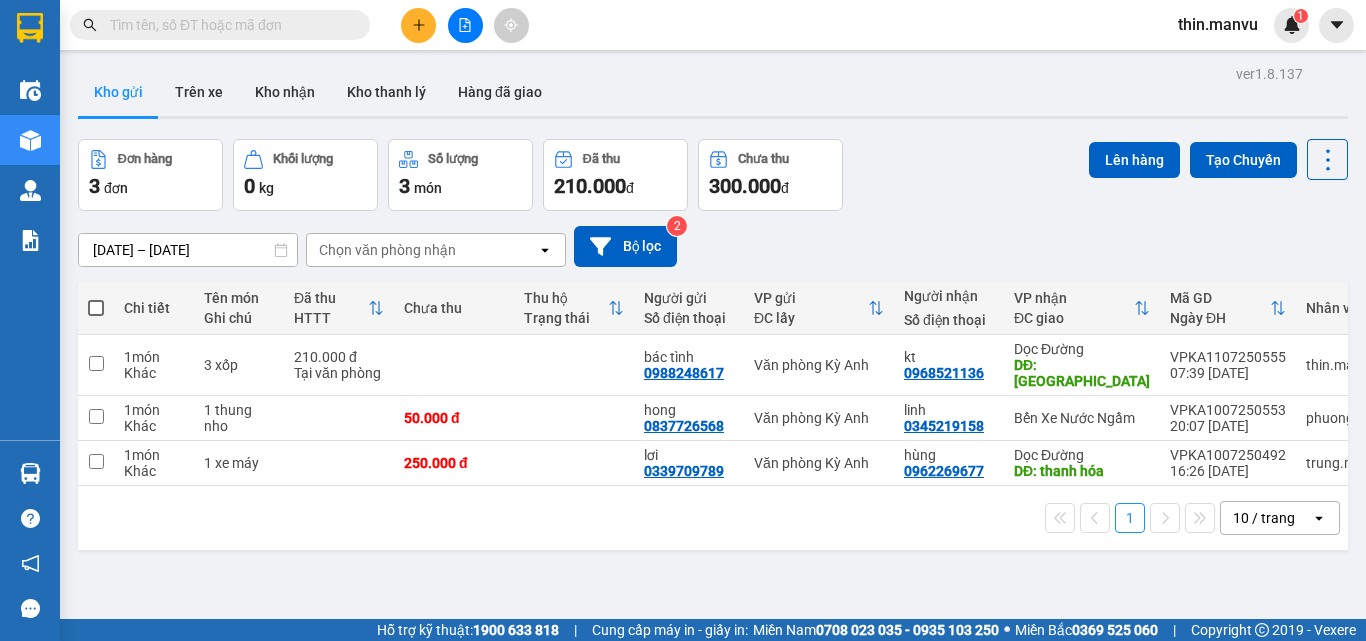 click at bounding box center (228, 25) 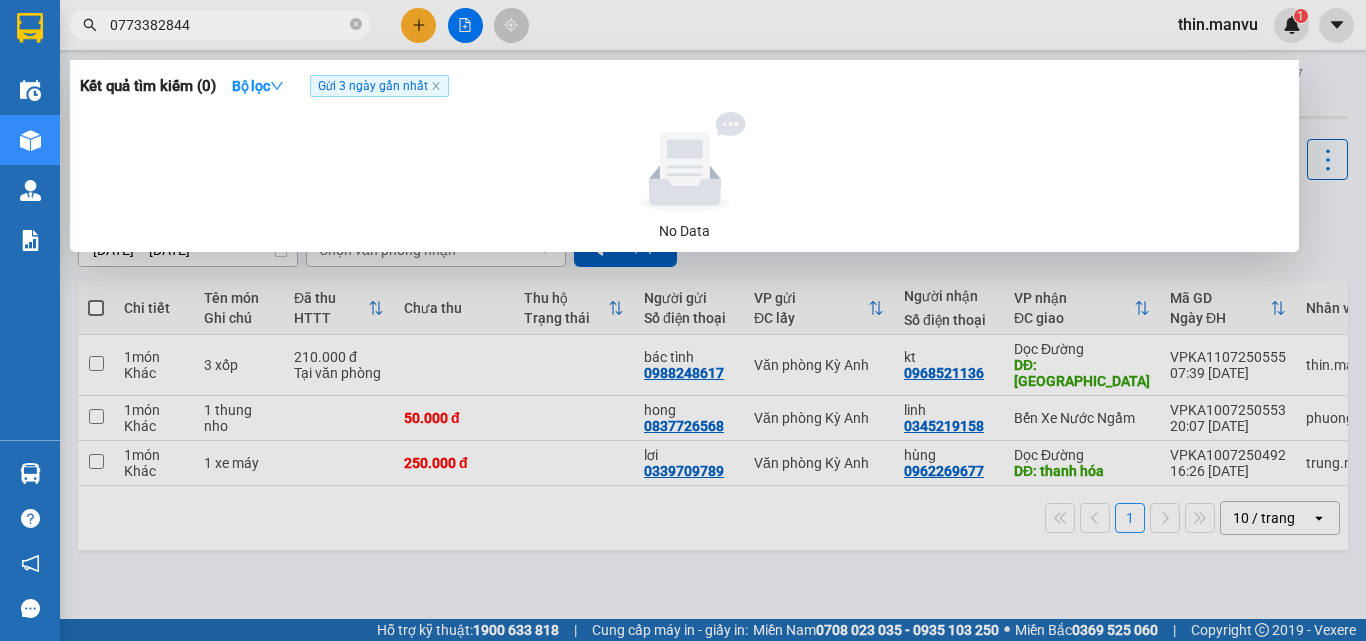 type on "0773382844" 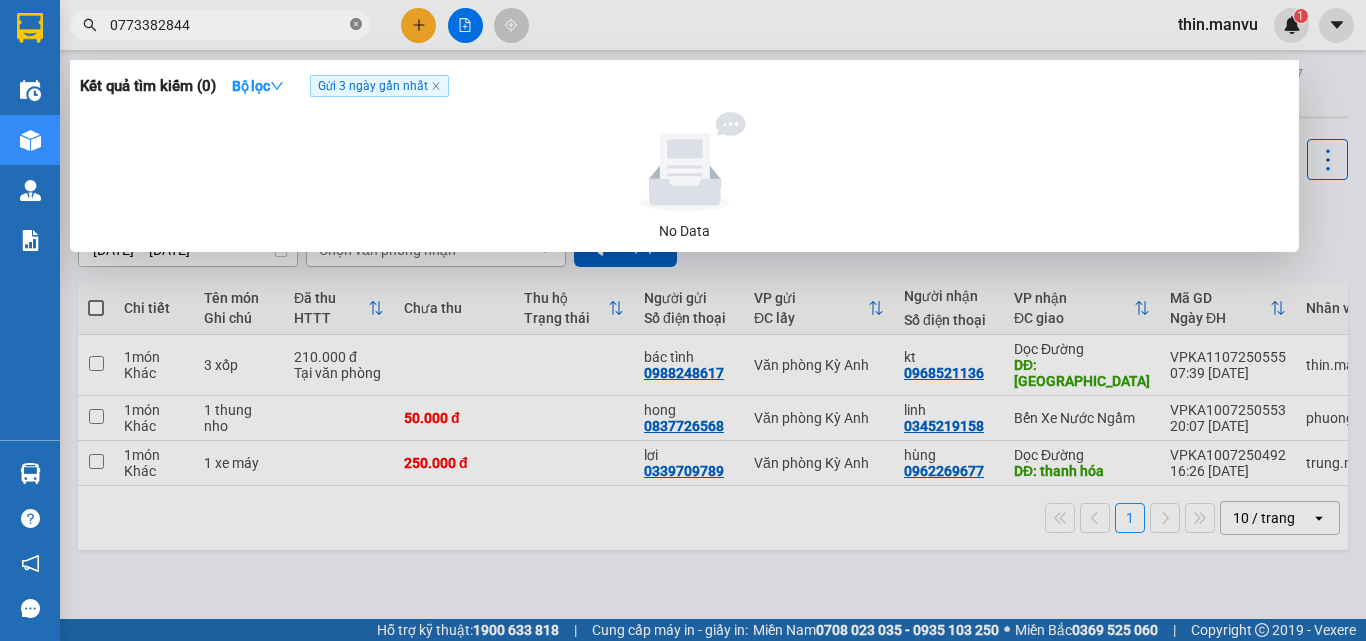 click 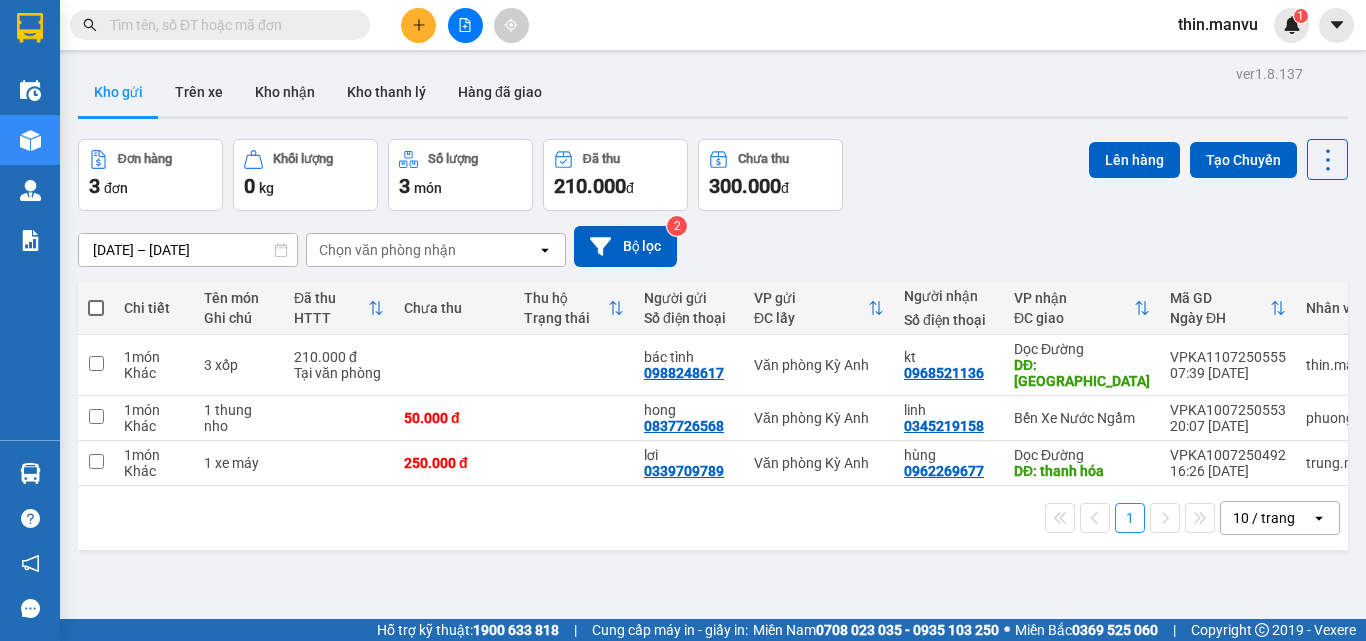 click at bounding box center (228, 25) 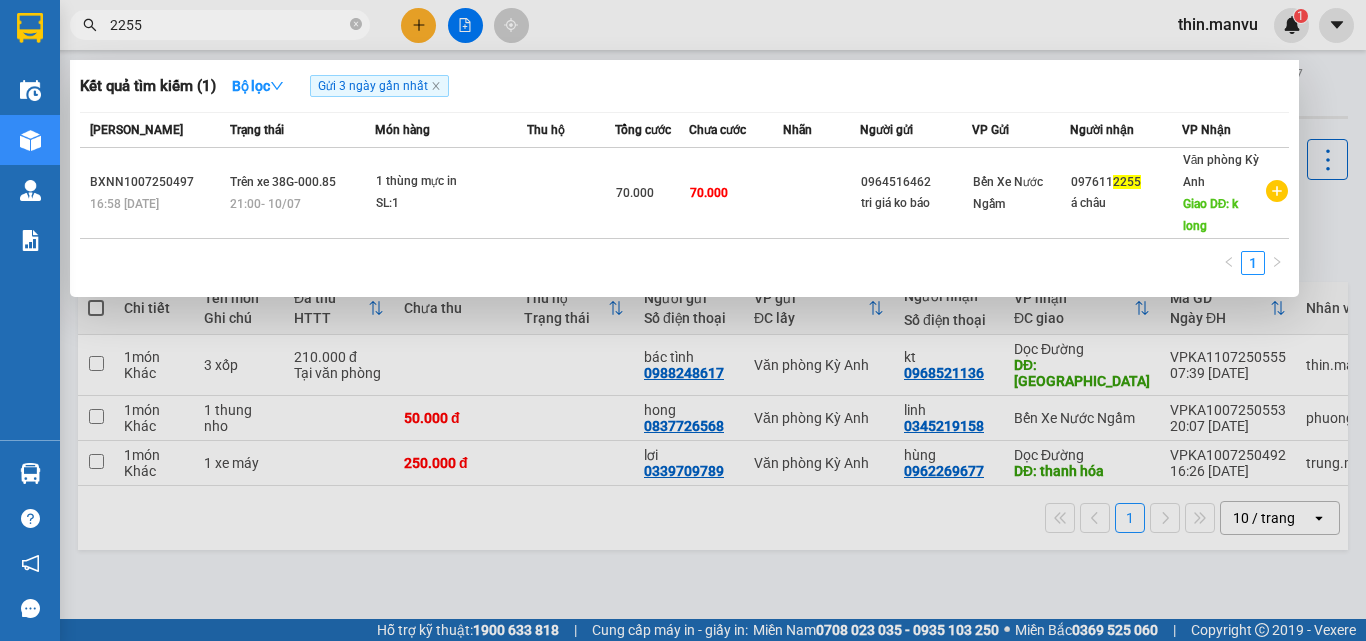 type on "2255" 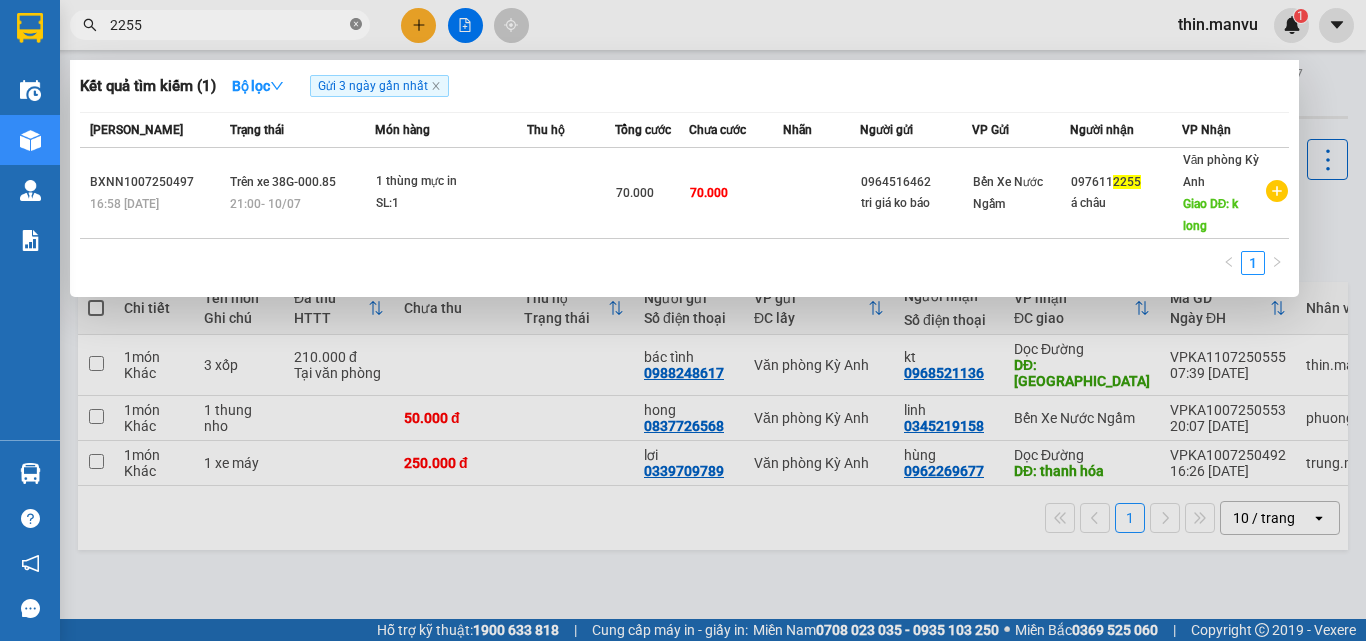 click 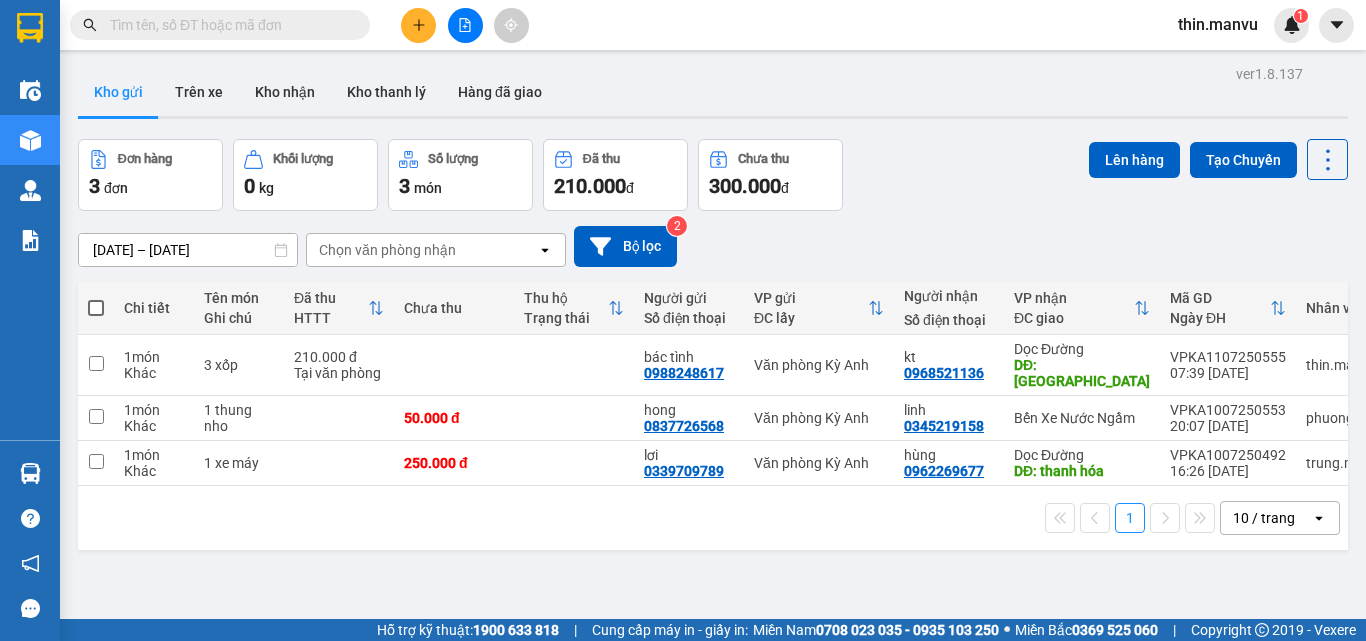 click at bounding box center [228, 25] 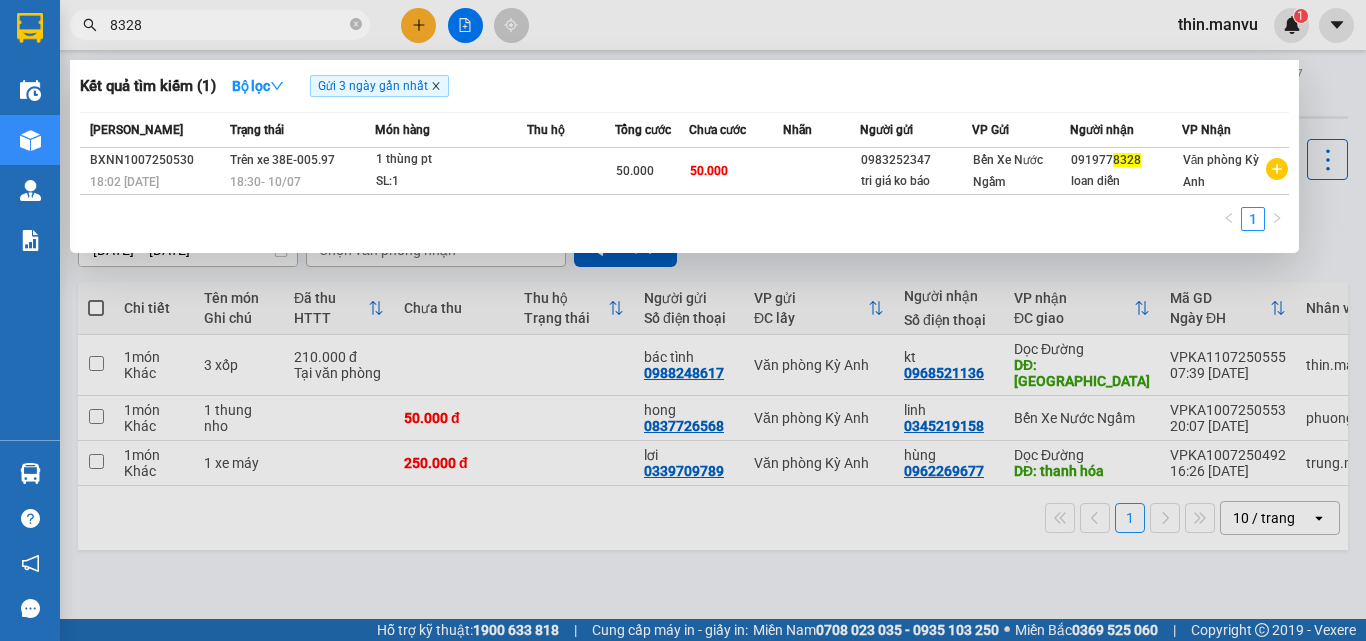 type on "8328" 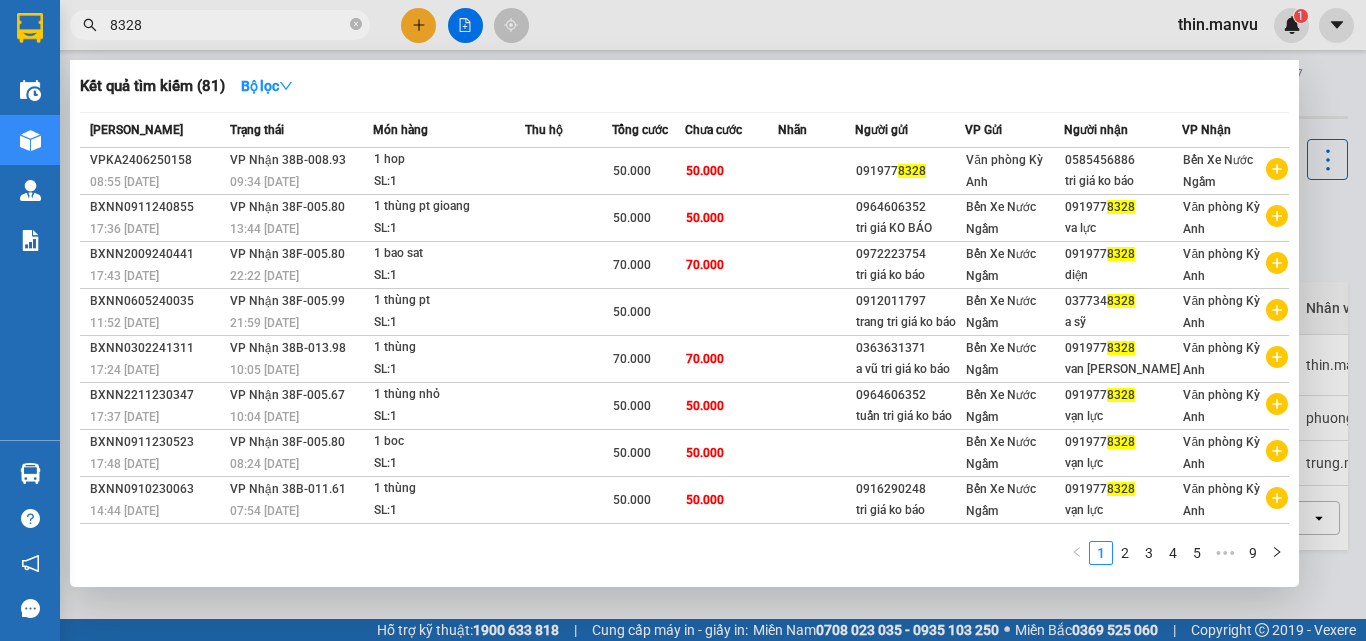 click 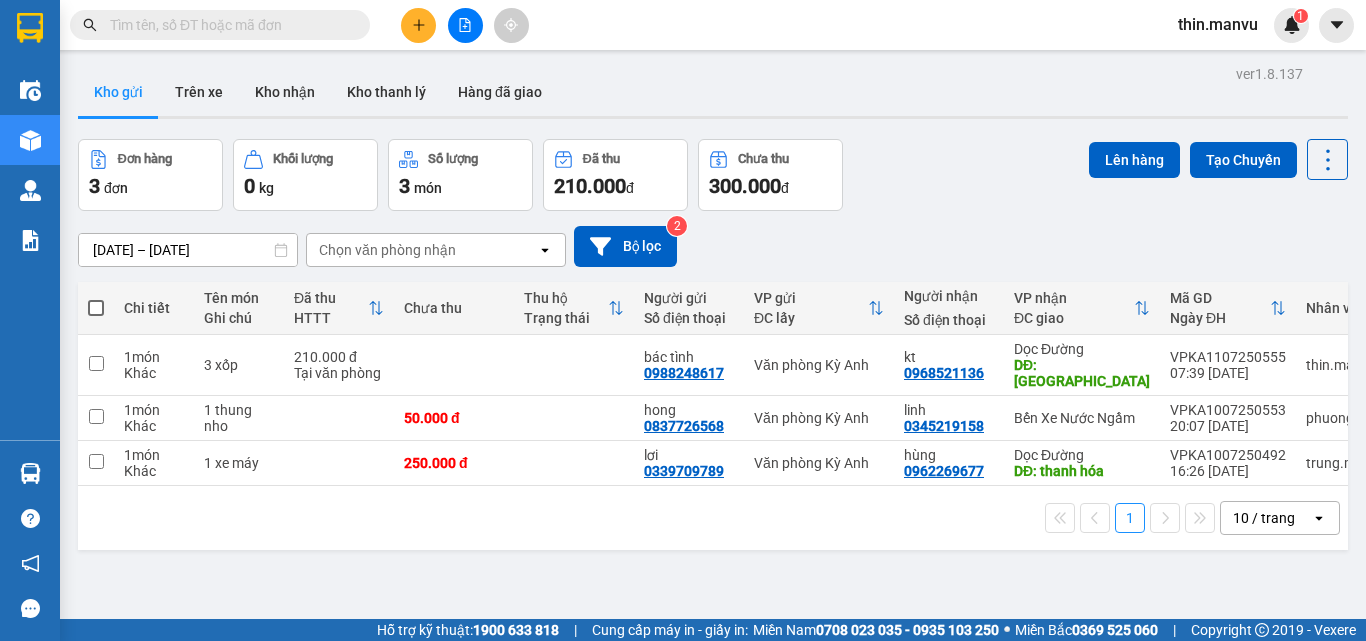 click at bounding box center [228, 25] 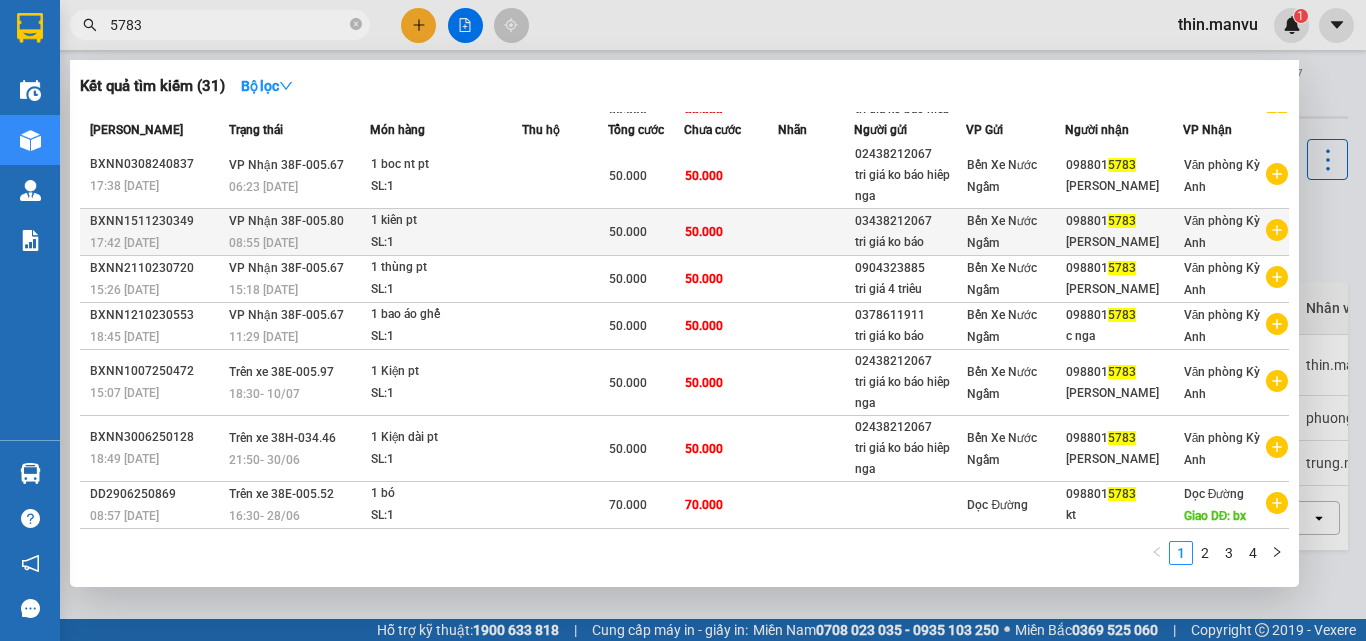 scroll, scrollTop: 0, scrollLeft: 0, axis: both 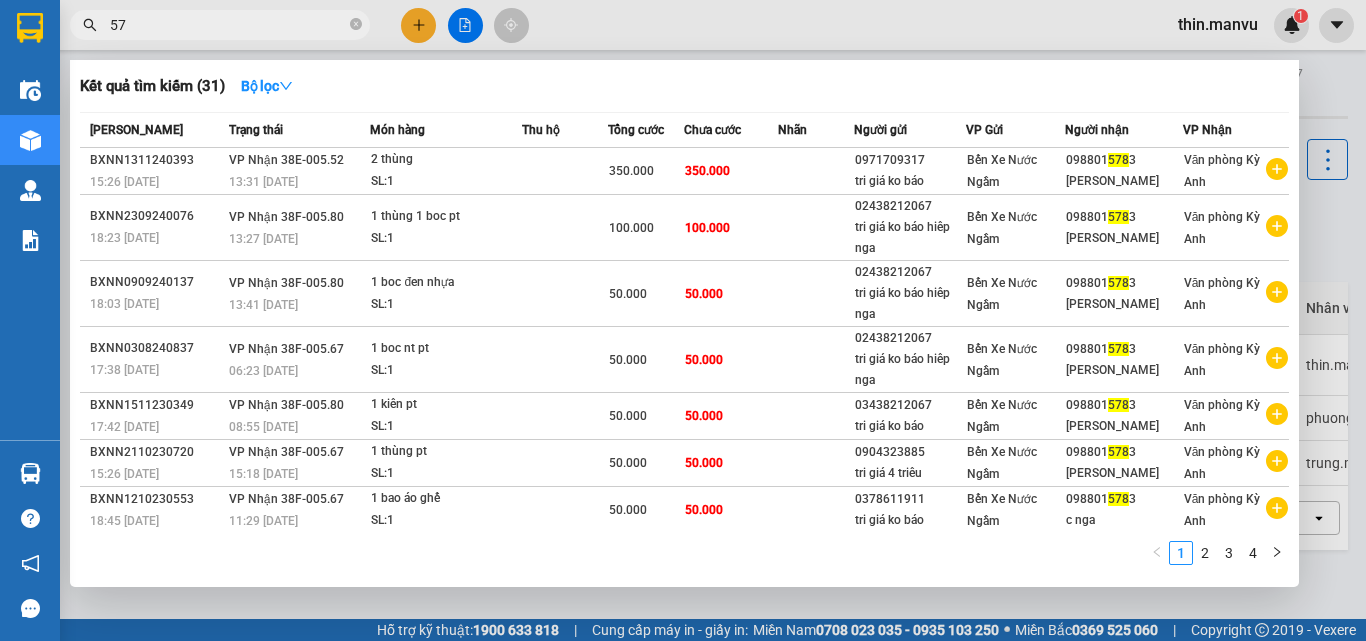 type on "5" 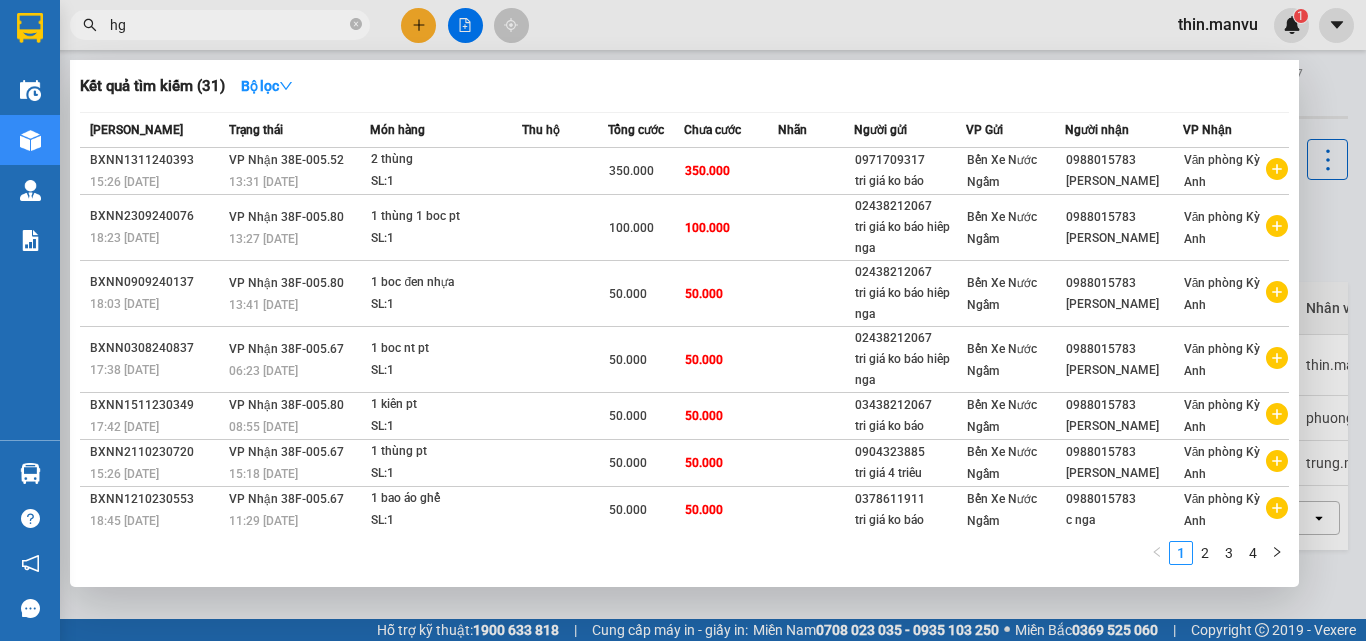 type on "h" 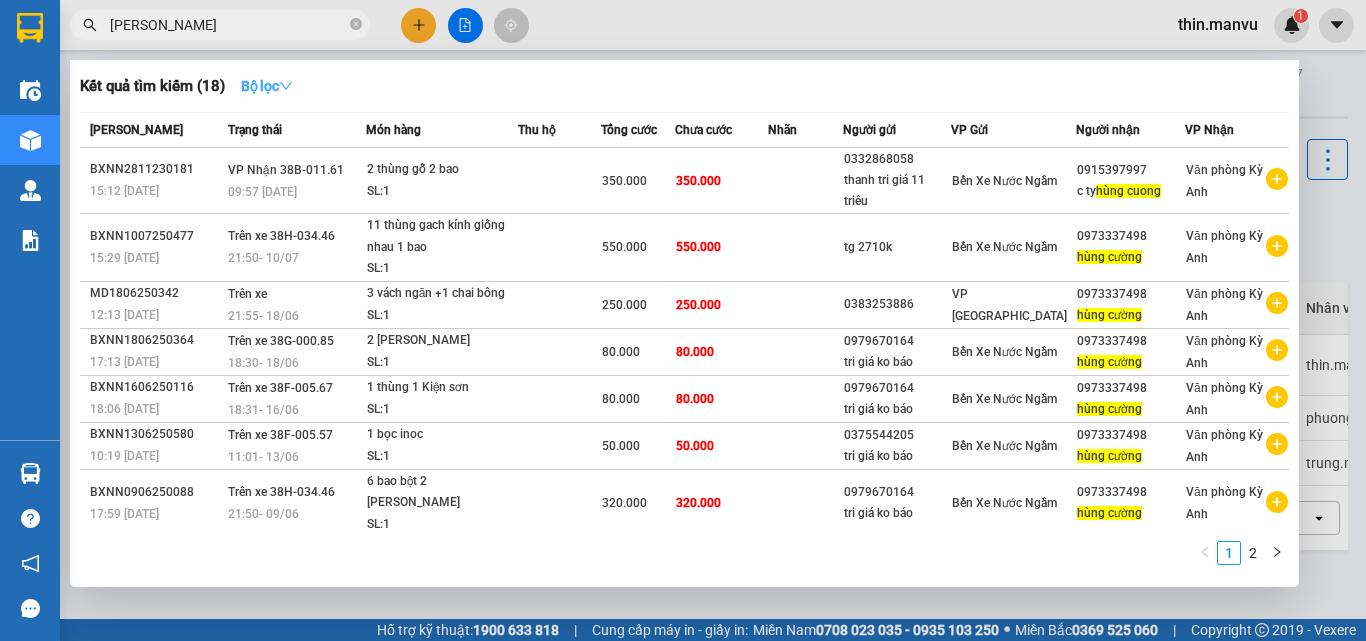 type on "[PERSON_NAME]" 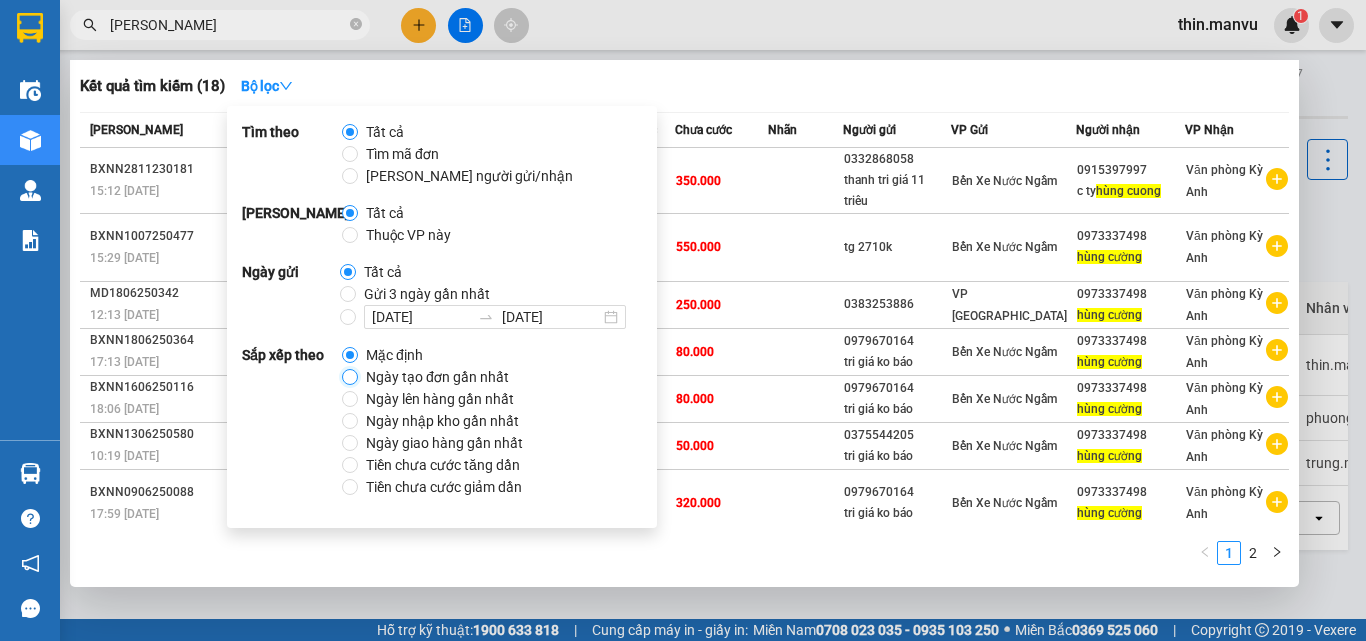 click on "Ngày tạo đơn gần nhất" at bounding box center (350, 377) 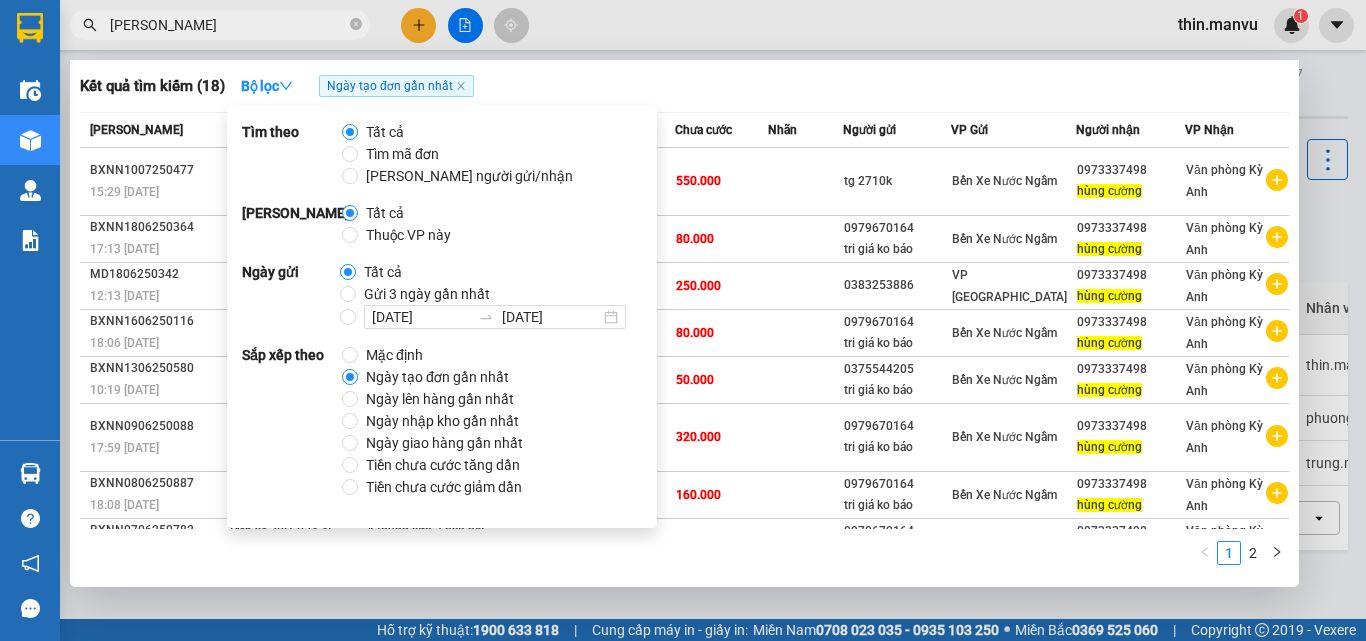 click on "Kết quả tìm kiếm ( 18 )  Bộ lọc  Ngày tạo đơn gần nhất Mã ĐH Trạng thái Món hàng Thu hộ Tổng cước Chưa cước Nhãn Người gửi VP Gửi Người nhận VP Nhận BXNN1007250477 15:29 [DATE] Trên xe   38H-034.46 21:50  [DATE] 11 thùng gach kính giống nhau 1 bao SL:  1 550.000 550.000 tg 2710k Bến Xe Nước Ngầm 0973337498 hùng cường Văn phòng Kỳ Anh BXNN1806250364 17:13 [DATE] Trên xe   38G-000.85 18:30  [DATE] 2 thùng sơn SL:  1 80.000 80.000 0979670164 tri giá ko báo  Bến Xe Nước Ngầm 0973337498 hùng cường Văn phòng Kỳ Anh MD1806250342 12:13 [DATE] Trên xe   21:55  [DATE] 3 vách ngăn +1 chai  bông SL:  1 250.000 250.000 0383253886 VP [GEOGRAPHIC_DATA] 0973337498 hùng cường Văn phòng Kỳ Anh BXNN1606250116 18:06 [DATE] Trên xe   38F-005.67 18:31  [DATE] 1 thùng 1 [GEOGRAPHIC_DATA]:  1 80.000 80.000 0979670164 tri giá ko báo  Bến Xe Nước Ngầm 0973337498 hùng cường Văn phòng Kỳ Anh BXNN1306250580" at bounding box center [684, 323] 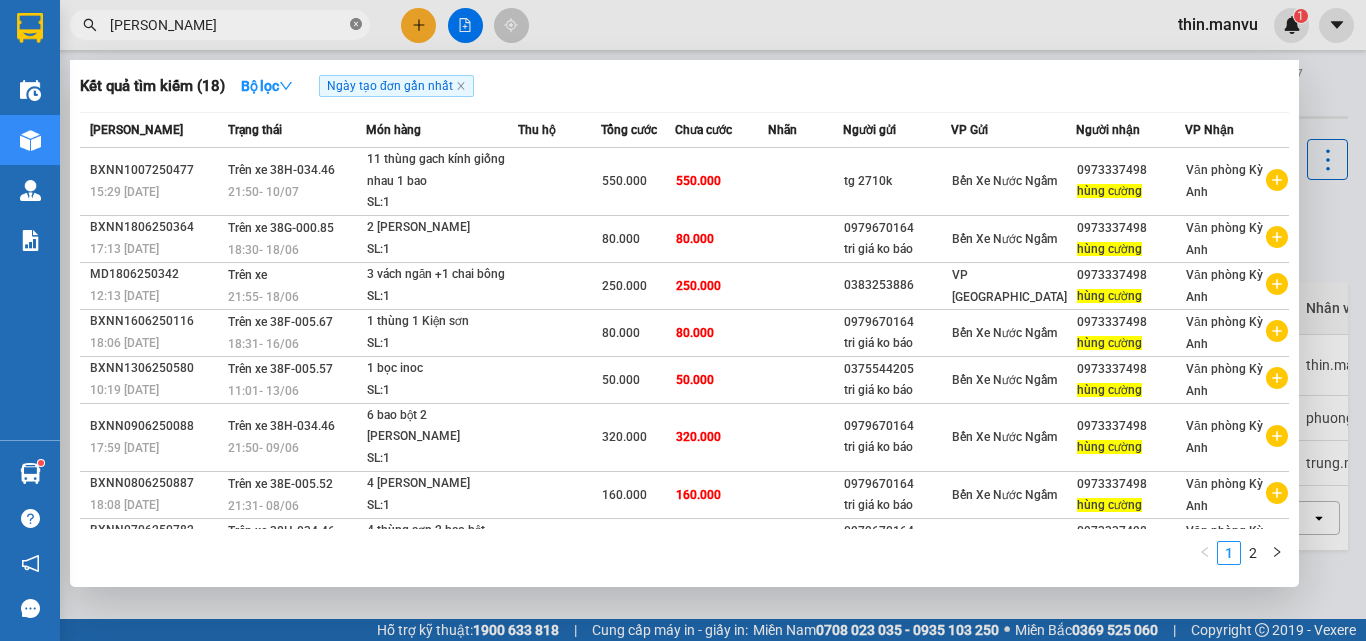 click 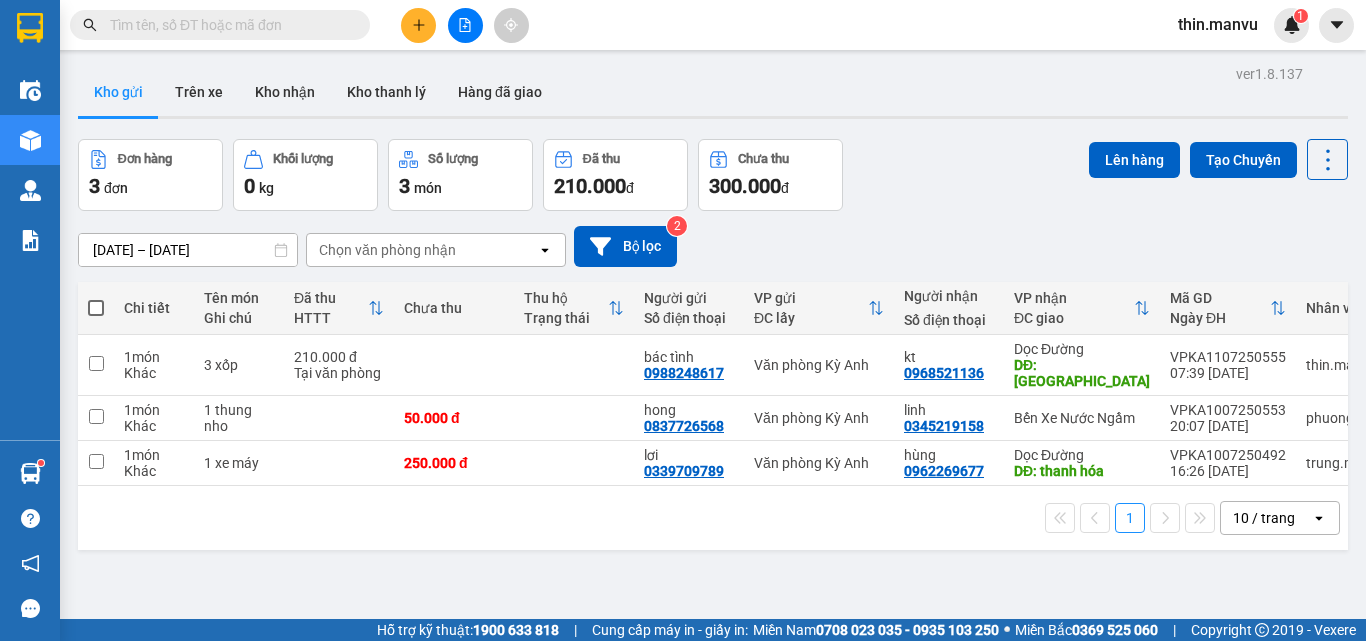 click at bounding box center [228, 25] 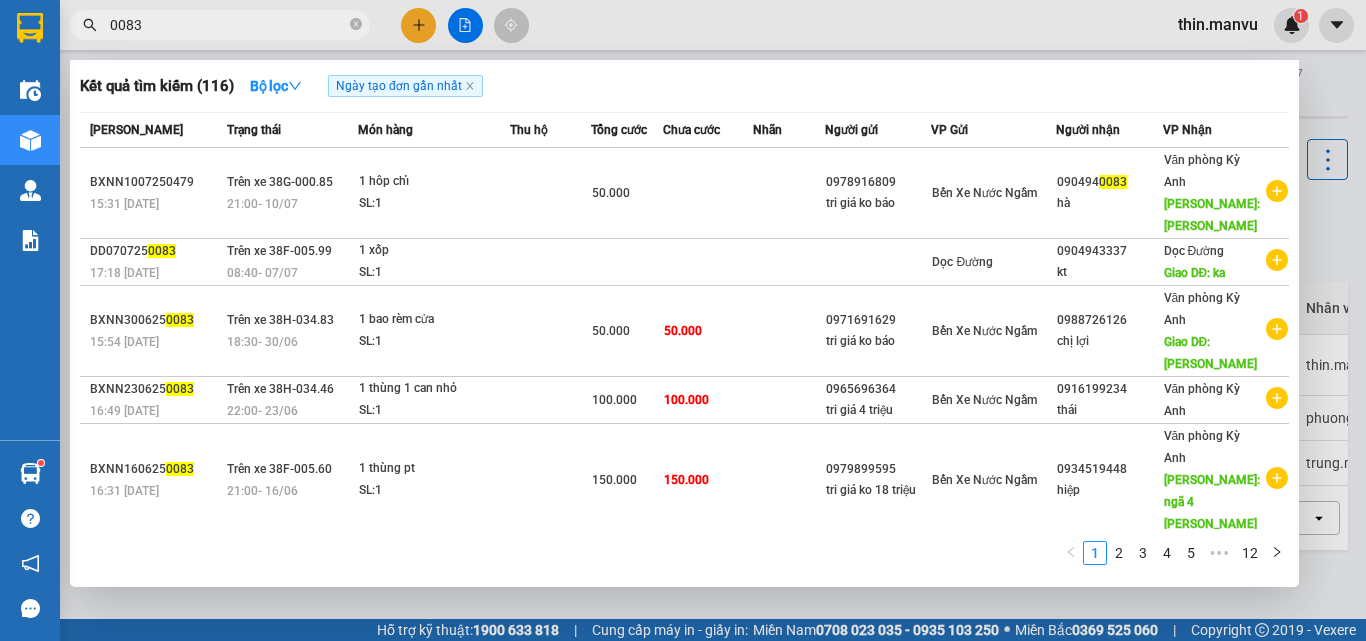 type on "0083" 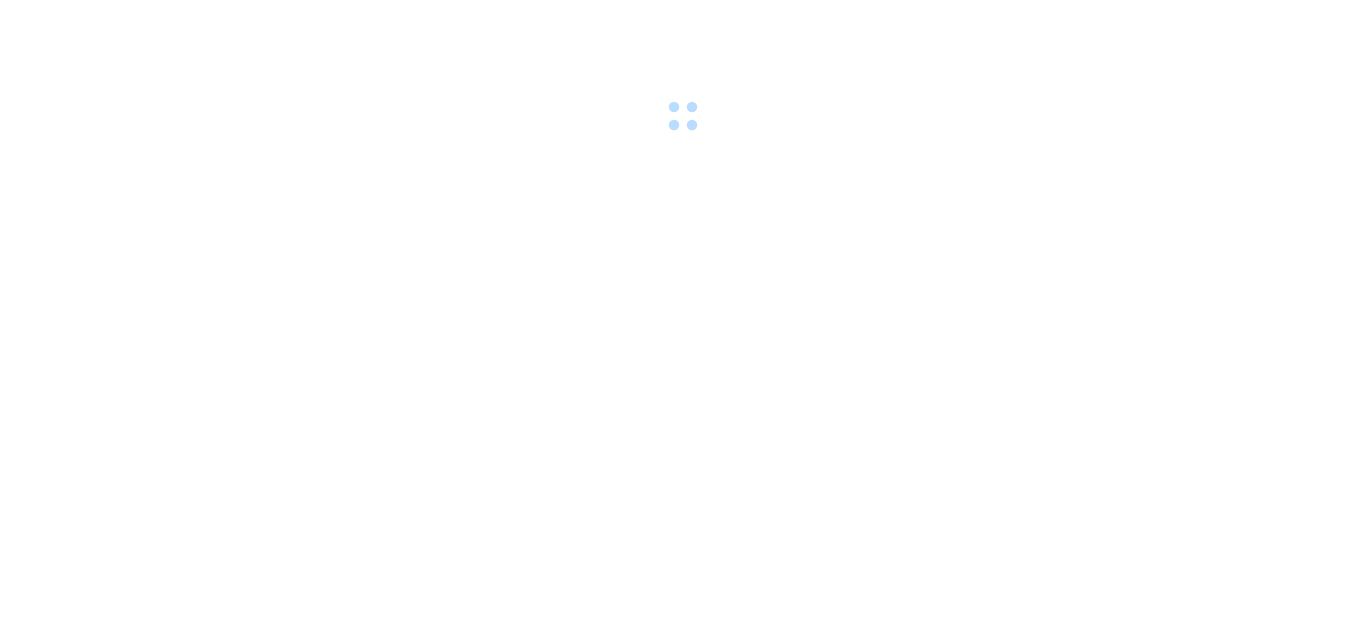 scroll, scrollTop: 0, scrollLeft: 0, axis: both 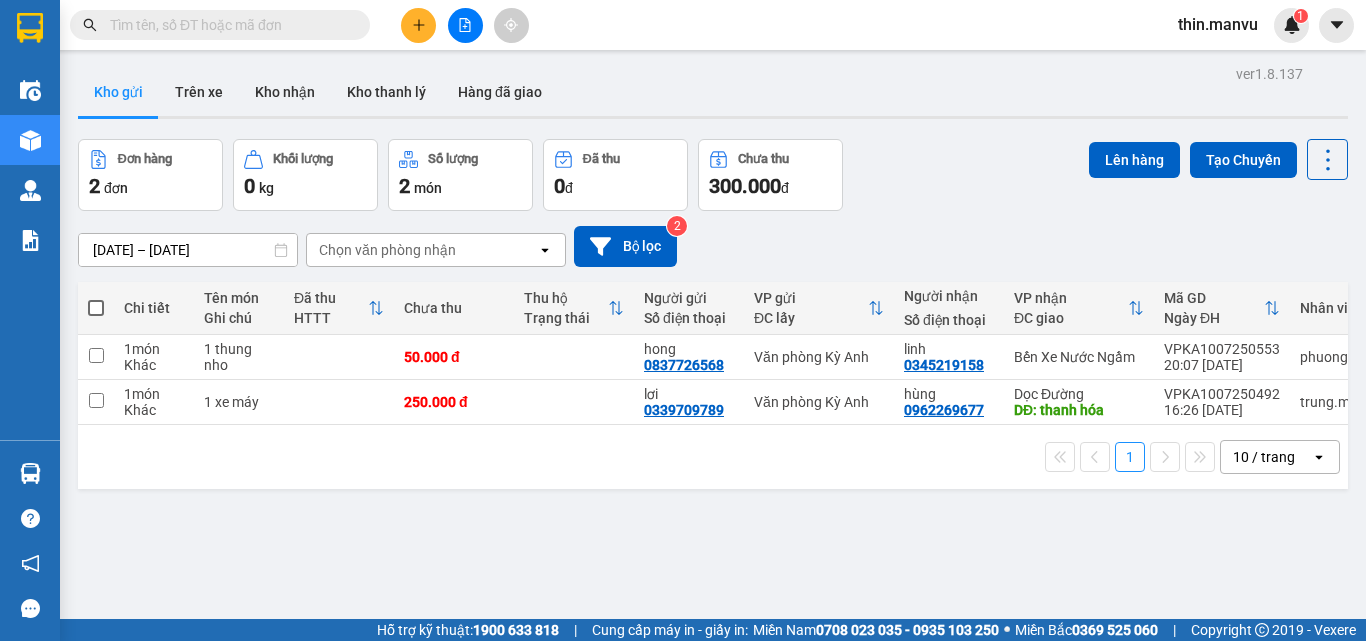 click at bounding box center (228, 25) 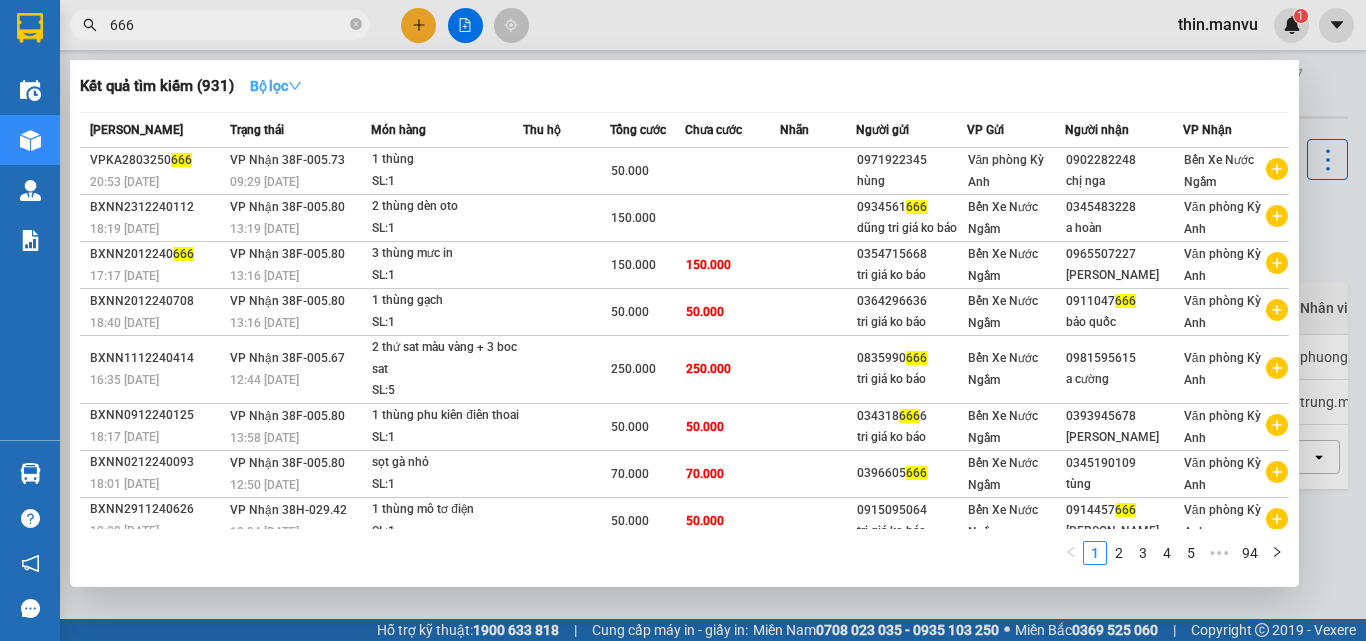 type on "666" 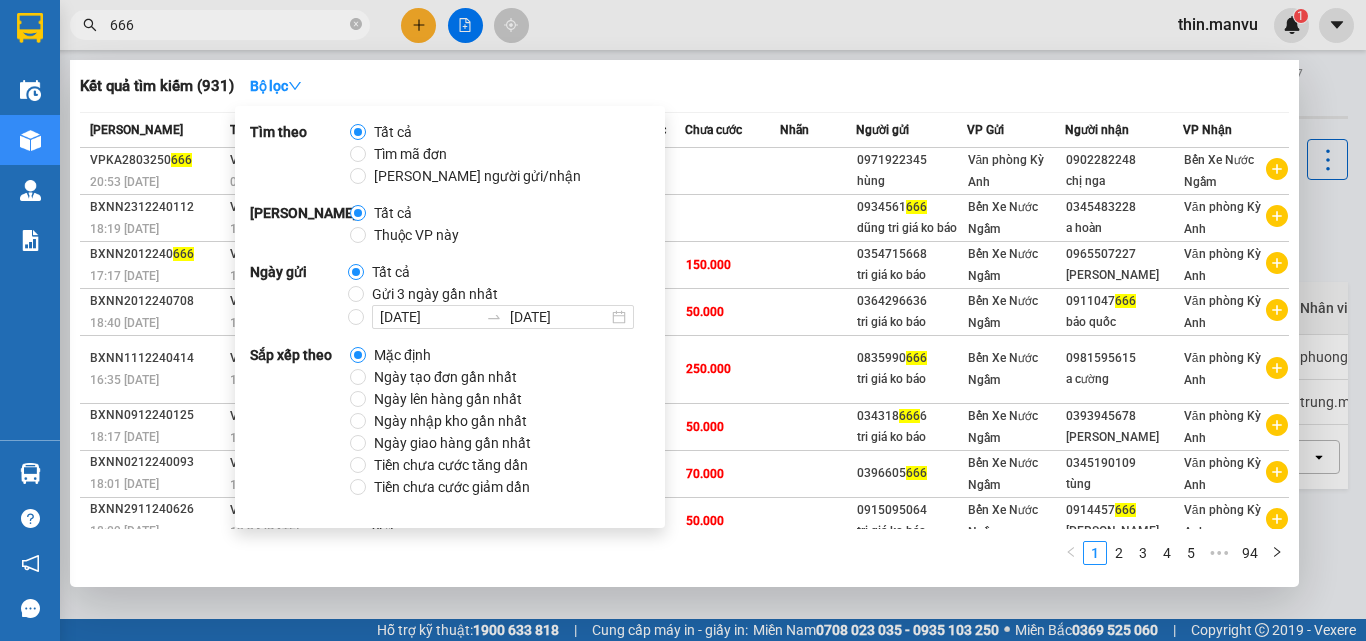 click on "Gửi 3 ngày gần nhất" at bounding box center [435, 294] 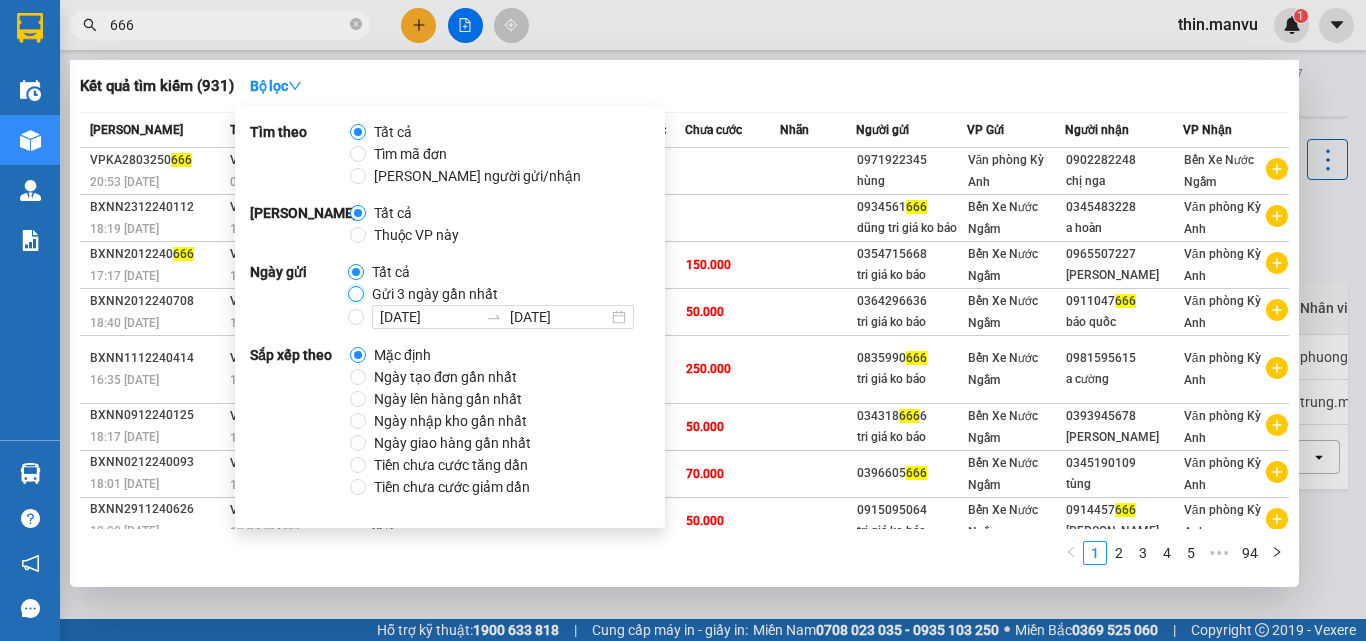 click on "Gửi 3 ngày gần nhất" at bounding box center [356, 294] 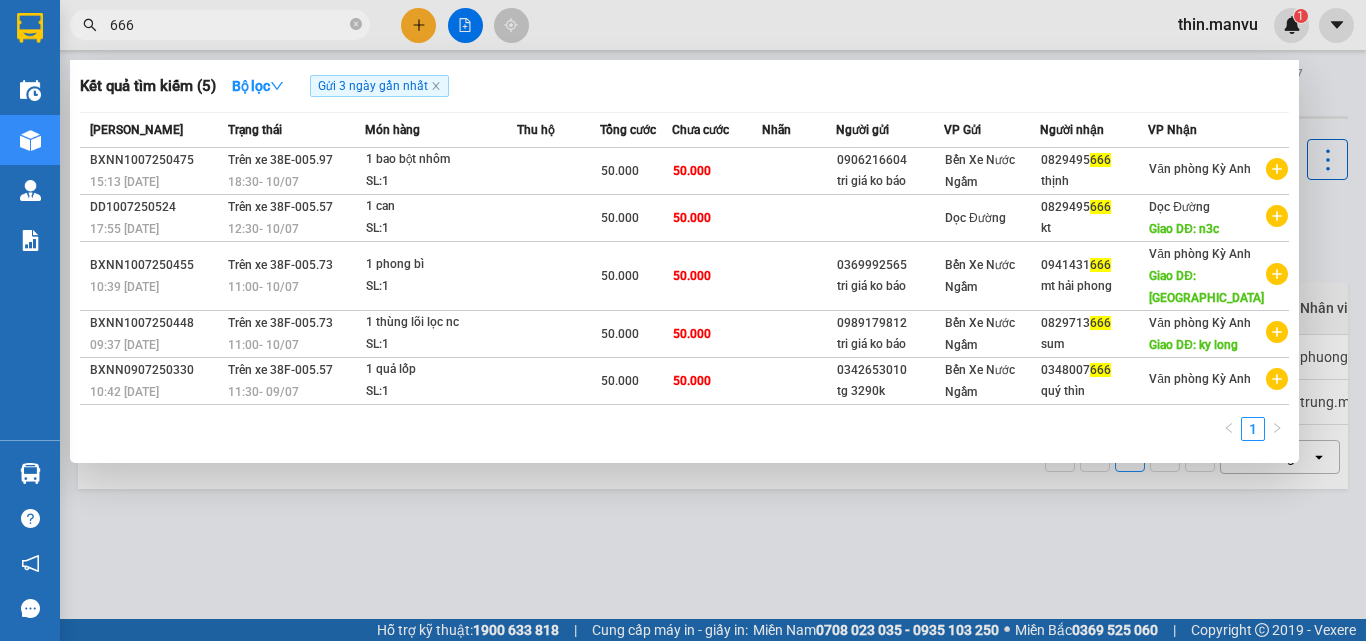 click on "Kết quả tìm kiếm ( 5 )  Bộ lọc  Gửi 3 ngày gần nhất" at bounding box center (684, 86) 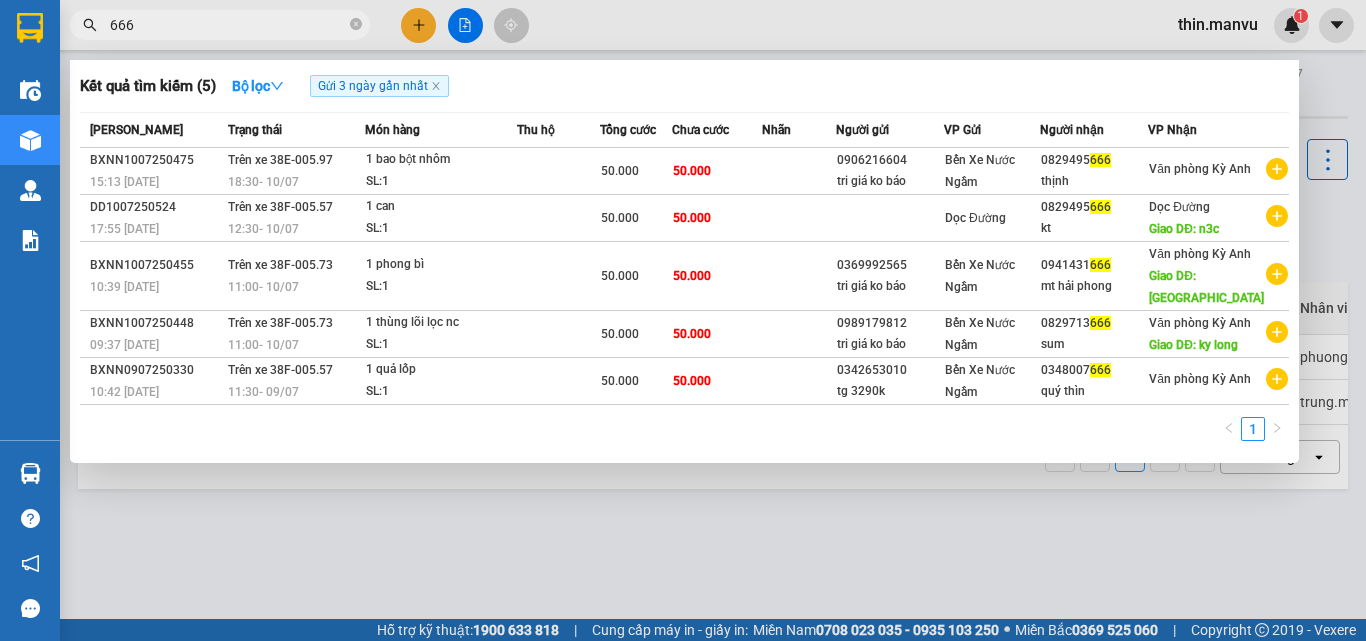 drag, startPoint x: 234, startPoint y: 14, endPoint x: 96, endPoint y: 25, distance: 138.43771 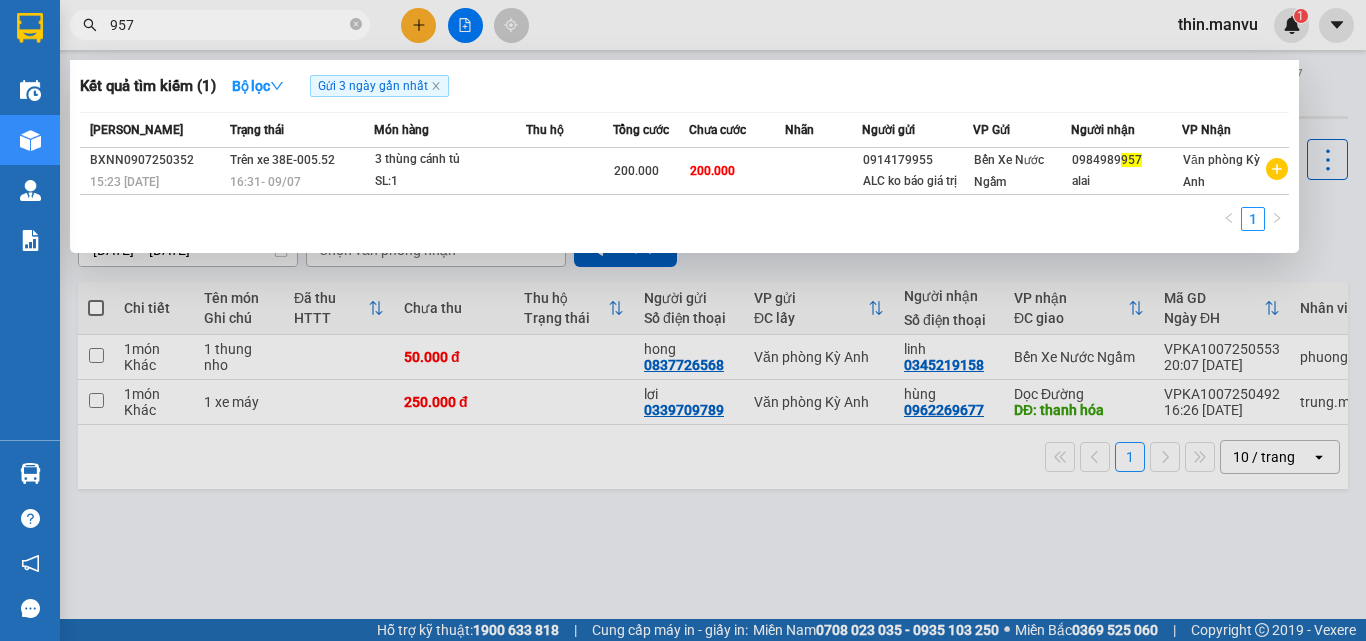 type on "957" 